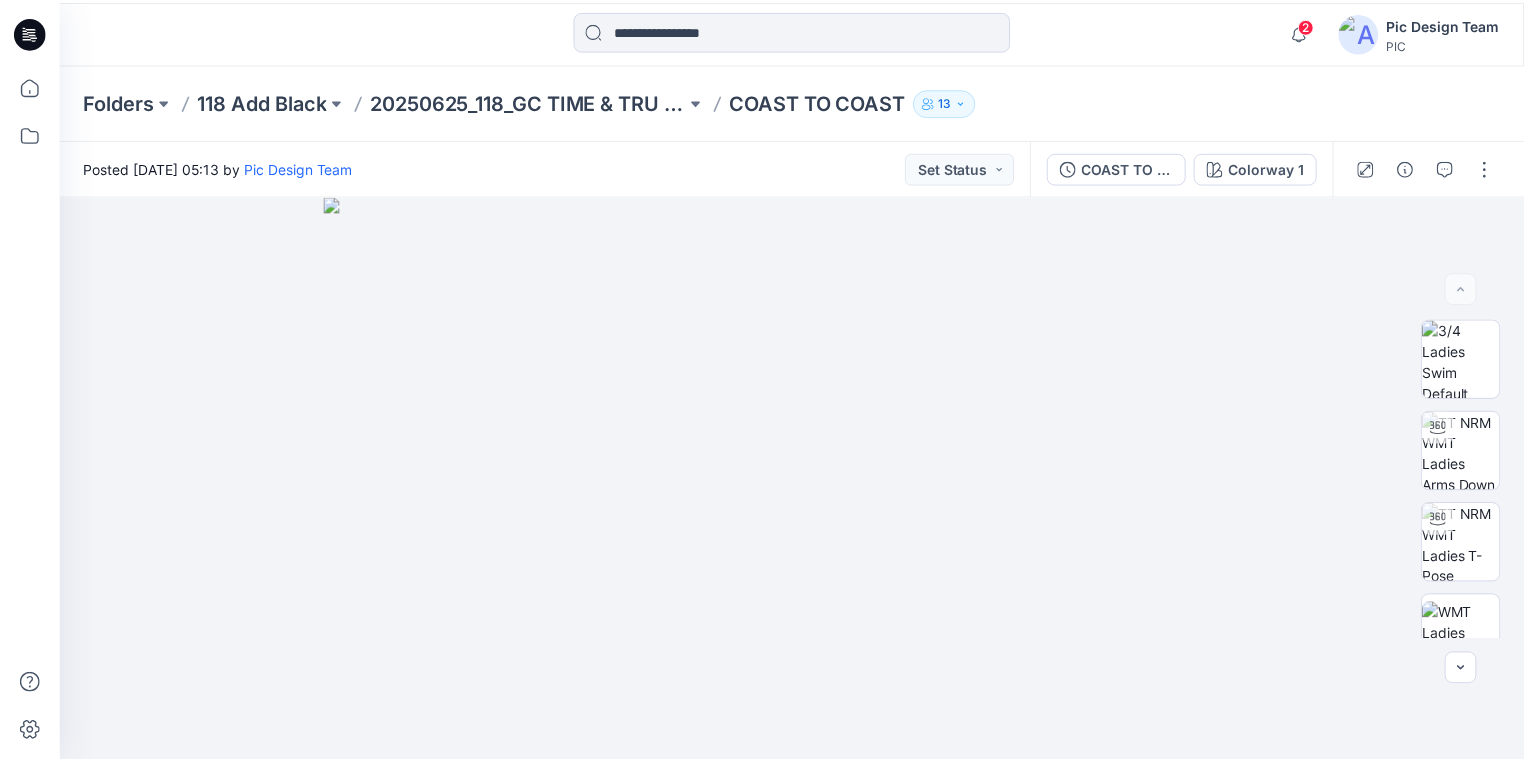 scroll, scrollTop: 0, scrollLeft: 0, axis: both 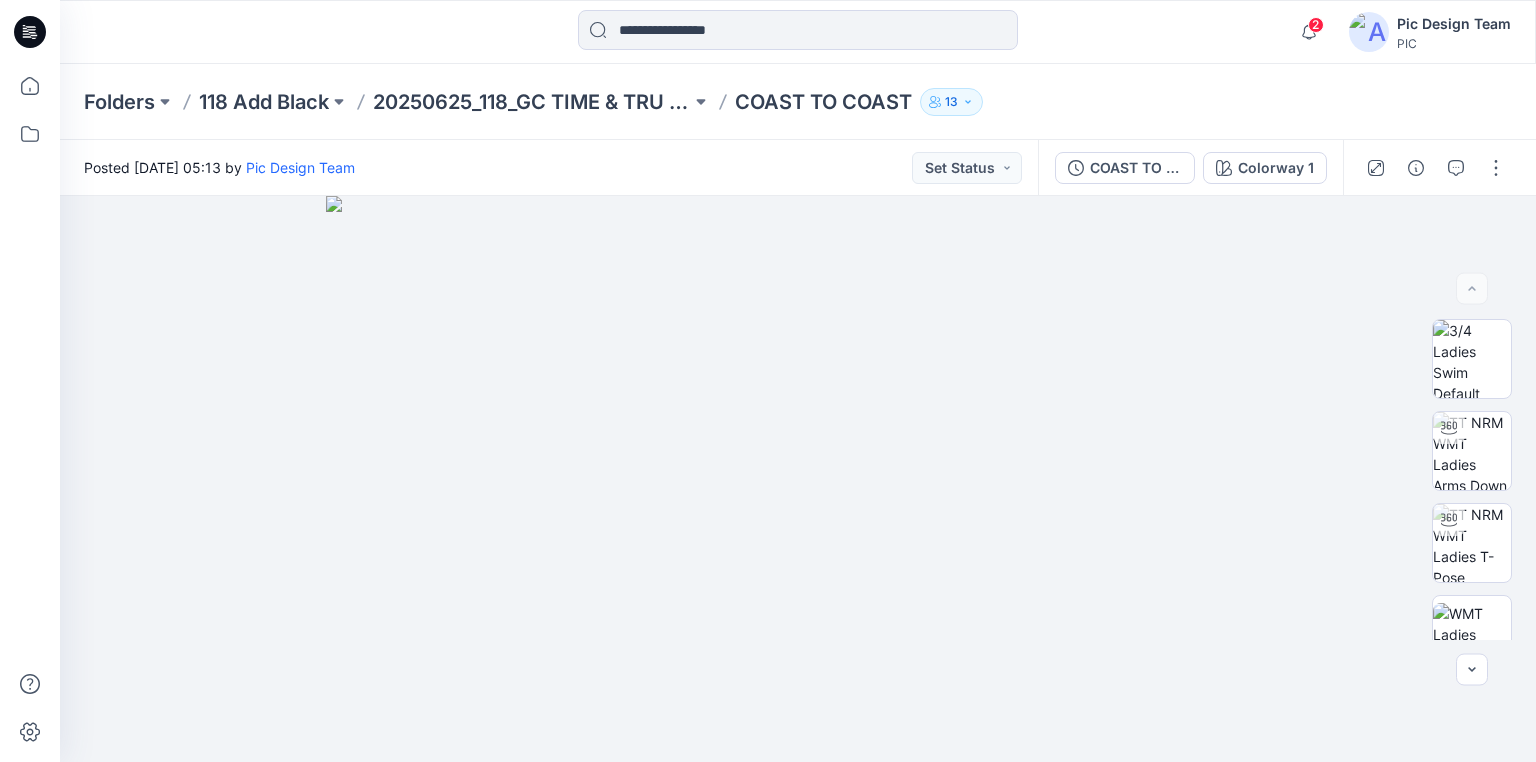 click 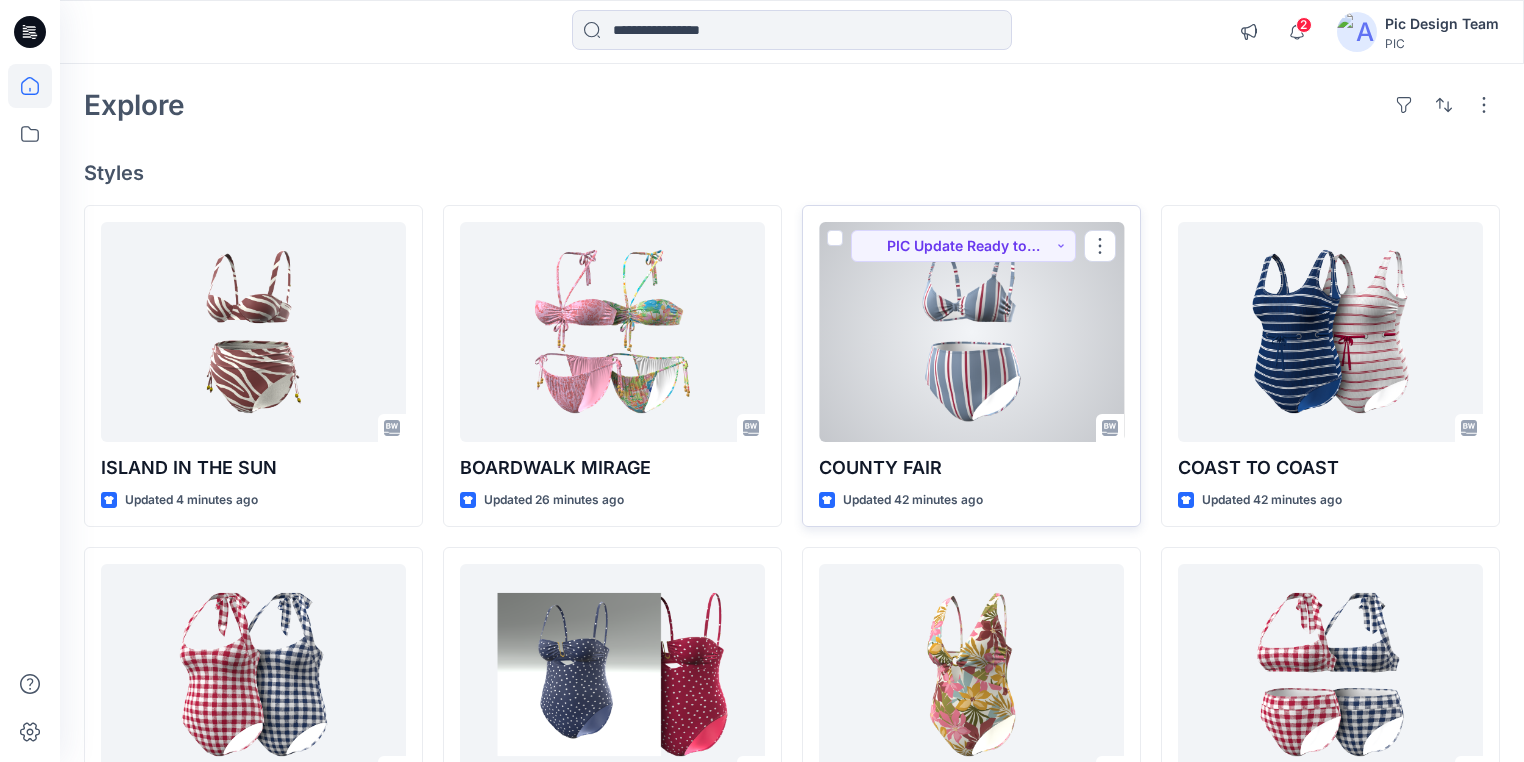 scroll, scrollTop: 320, scrollLeft: 0, axis: vertical 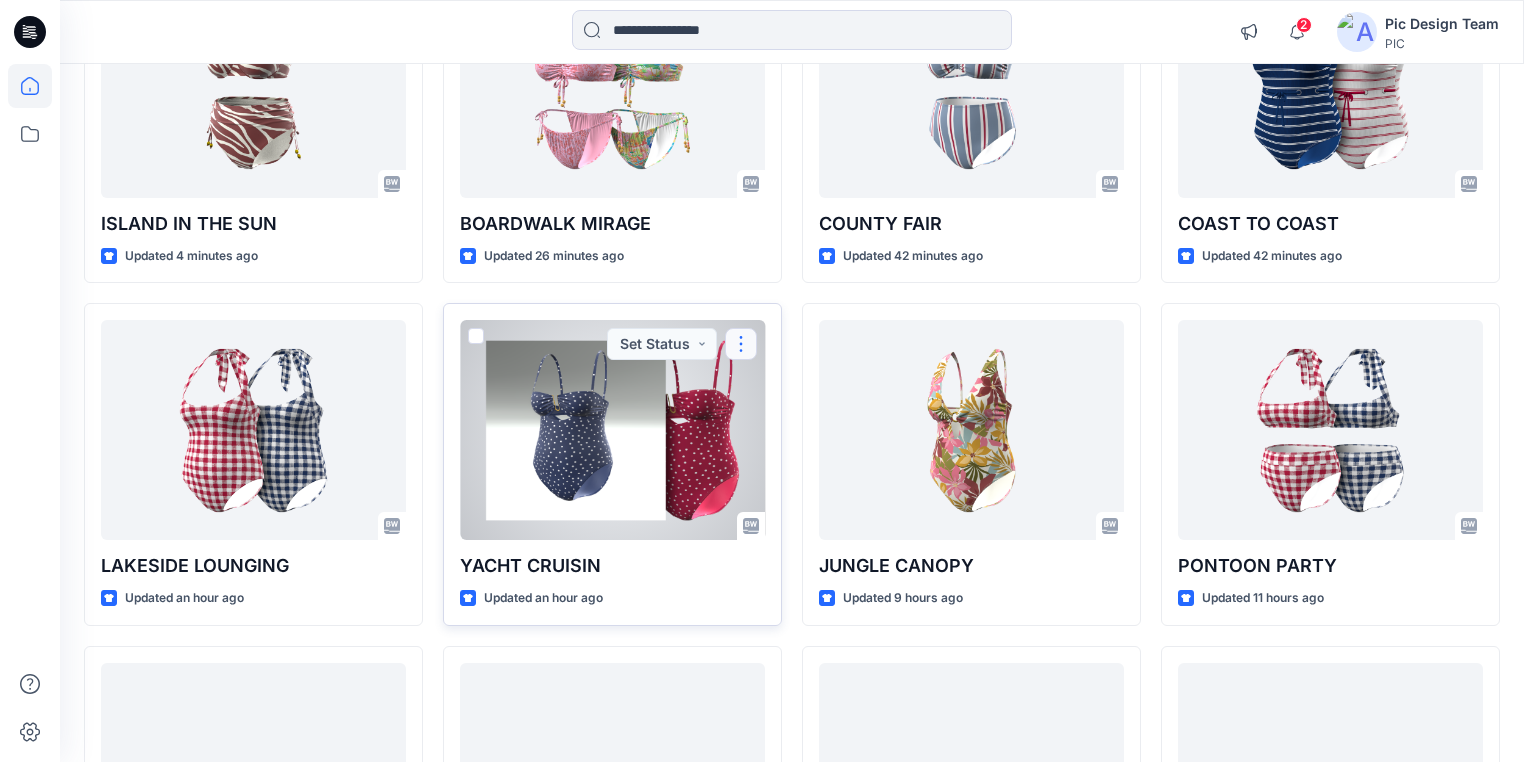 click at bounding box center [741, 344] 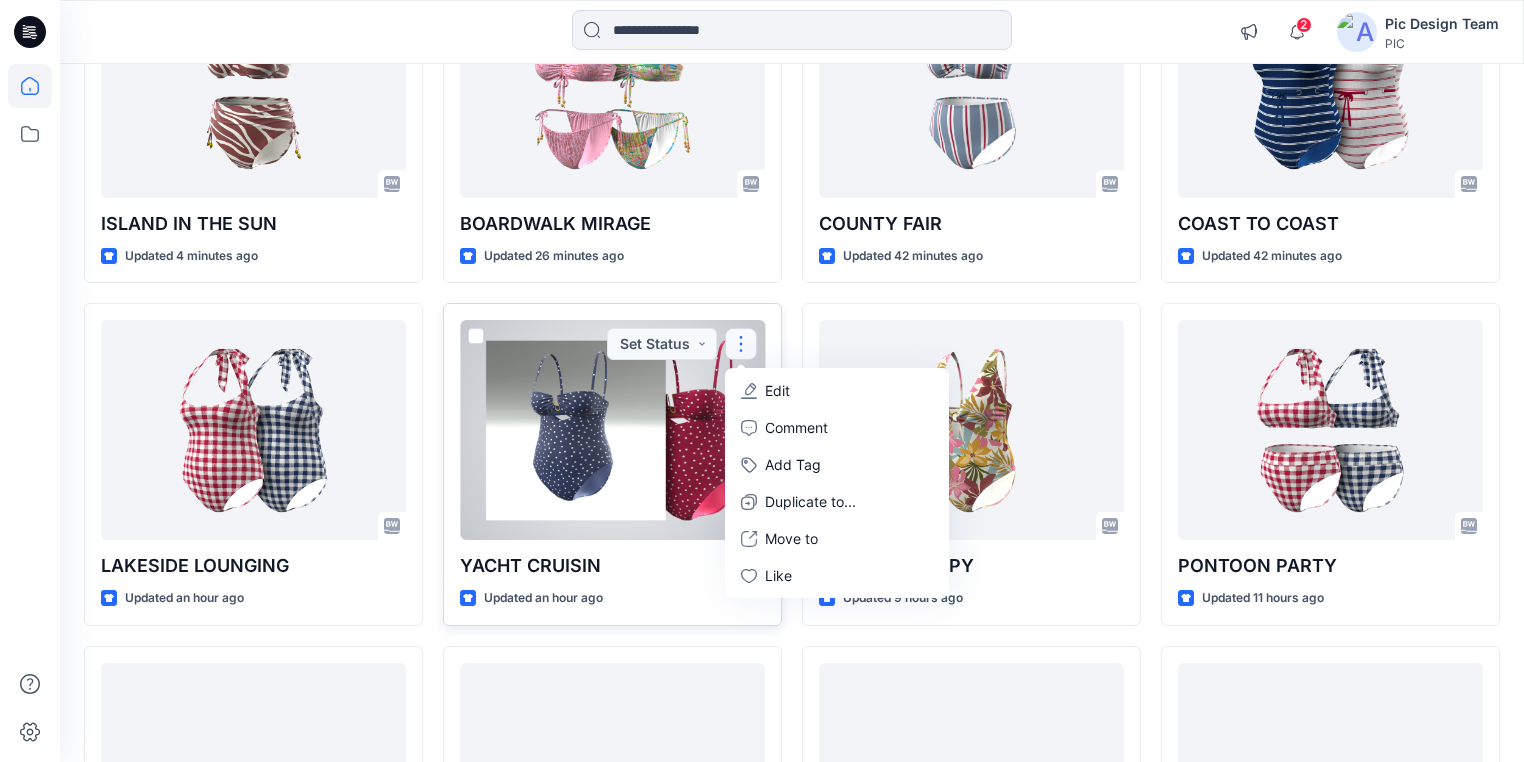 click on "Edit" at bounding box center (777, 390) 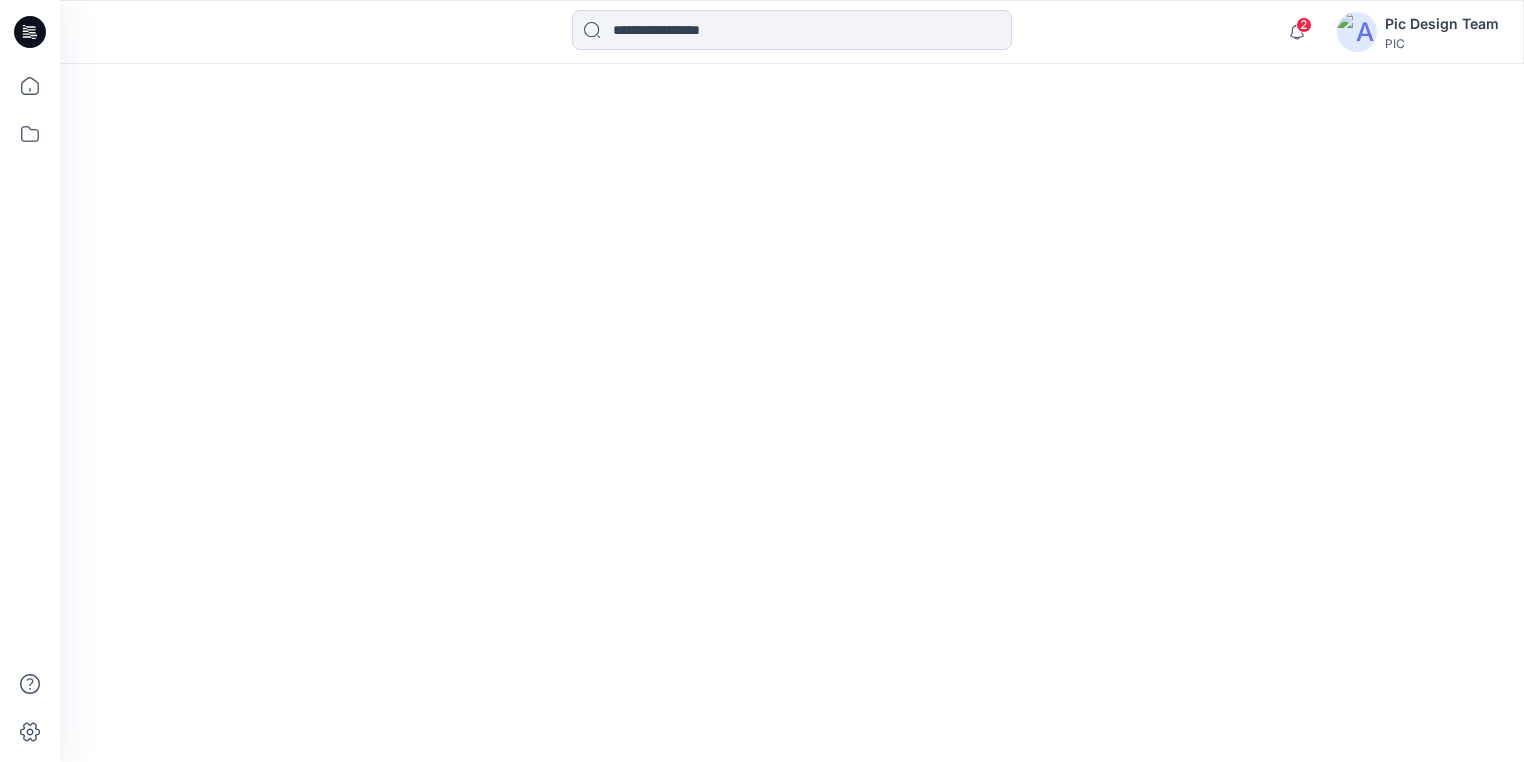 scroll, scrollTop: 0, scrollLeft: 0, axis: both 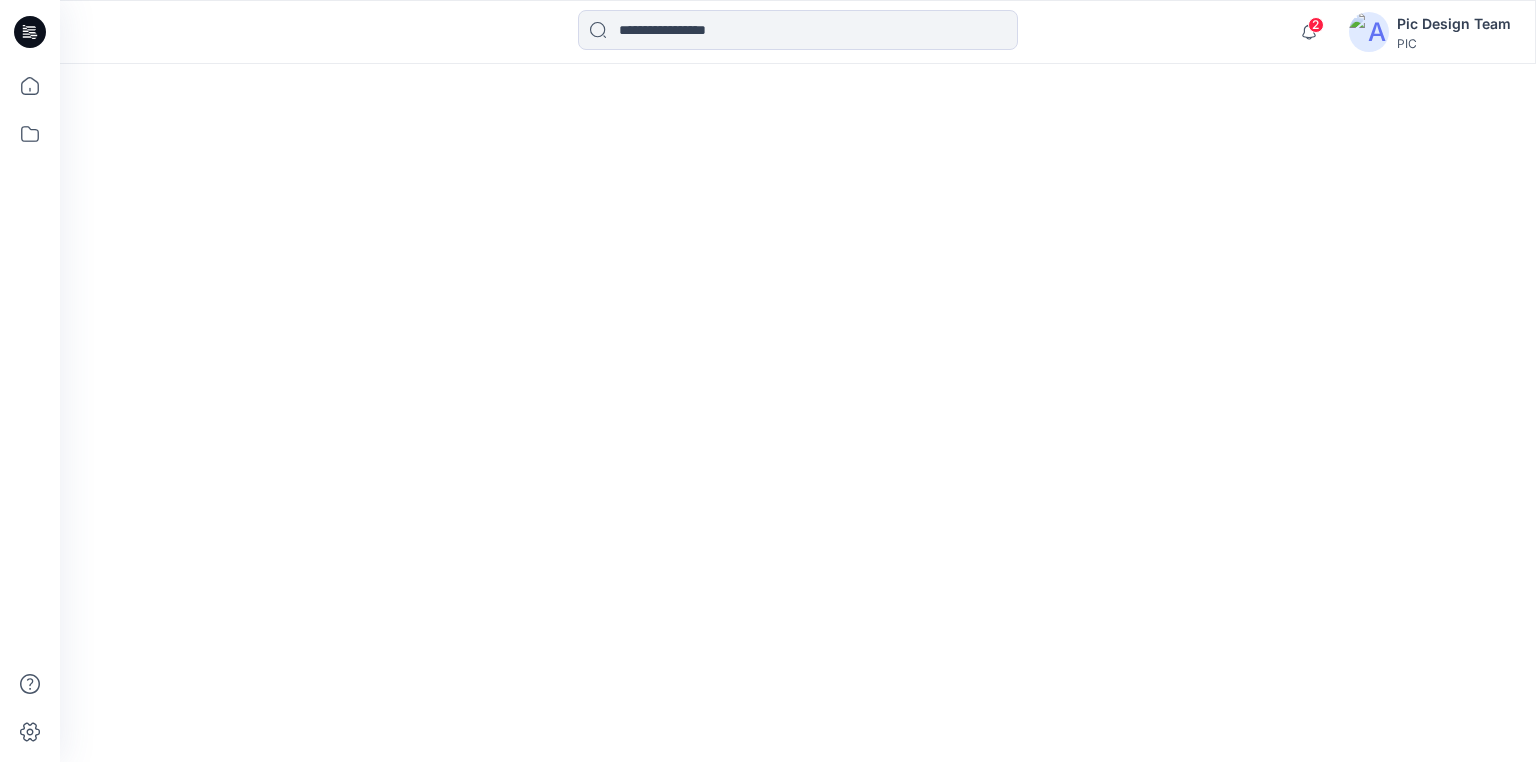 drag, startPoint x: 622, startPoint y: 188, endPoint x: 552, endPoint y: 183, distance: 70.178345 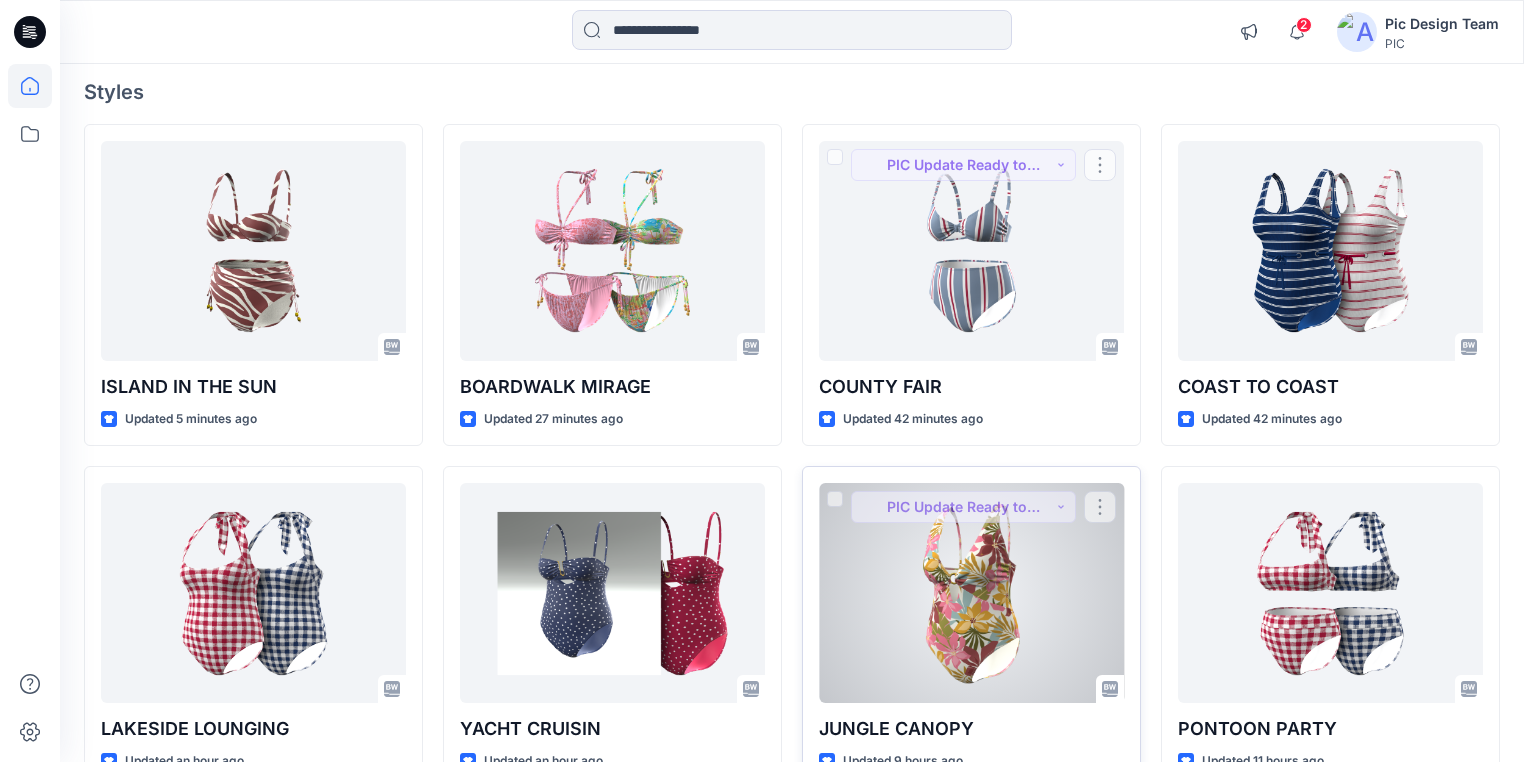 scroll, scrollTop: 400, scrollLeft: 0, axis: vertical 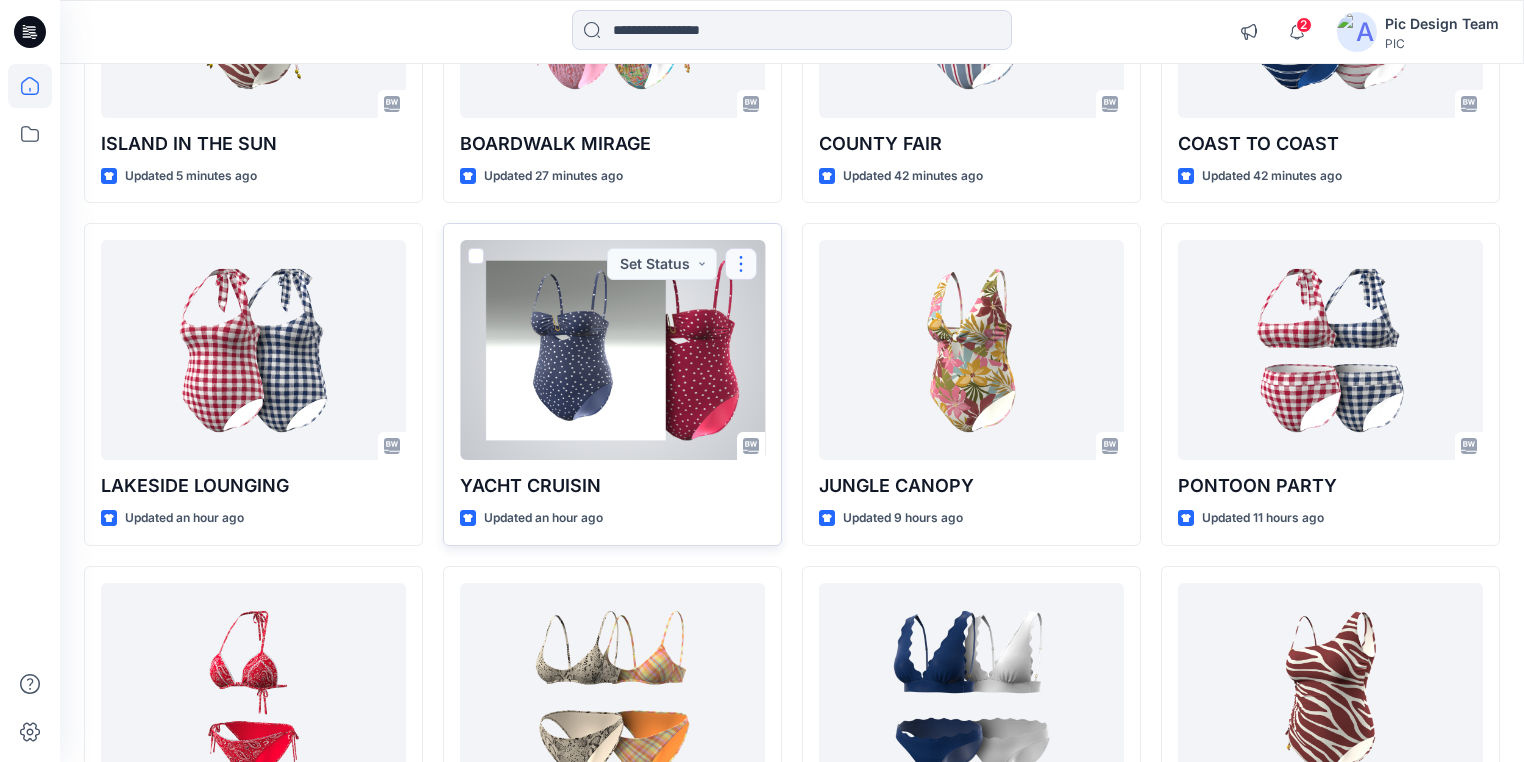 click at bounding box center [741, 264] 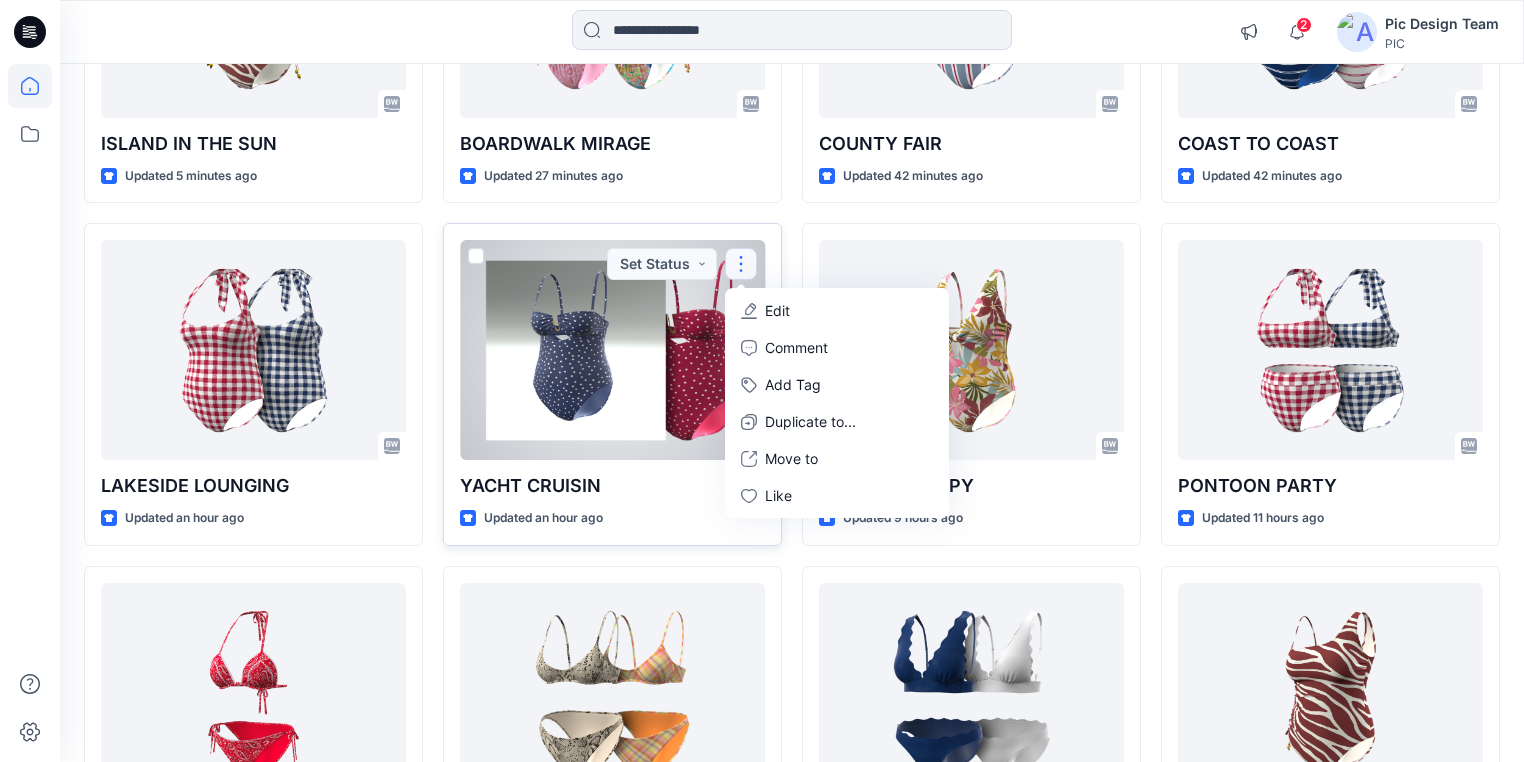 click on "Edit" at bounding box center [777, 310] 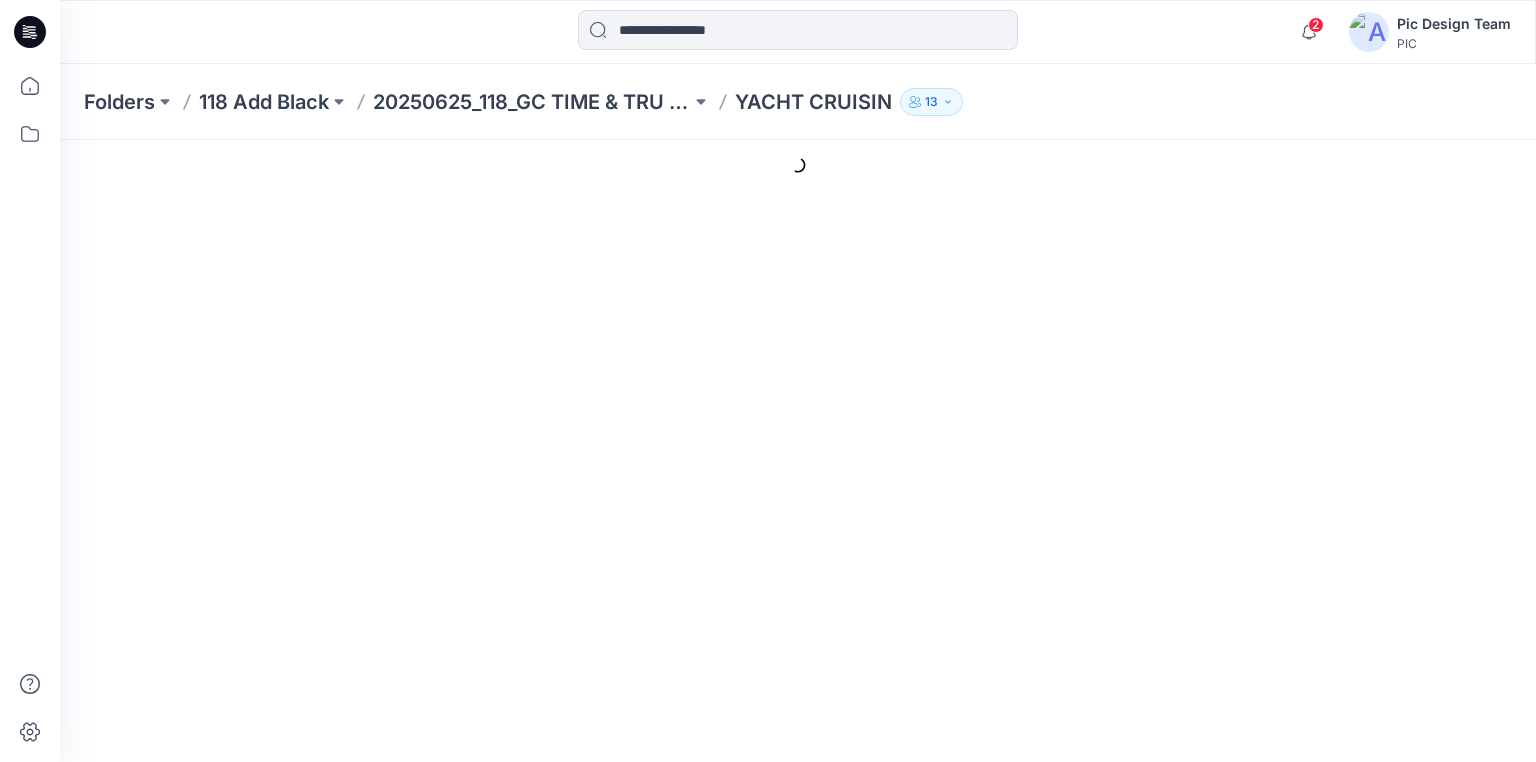 scroll, scrollTop: 0, scrollLeft: 0, axis: both 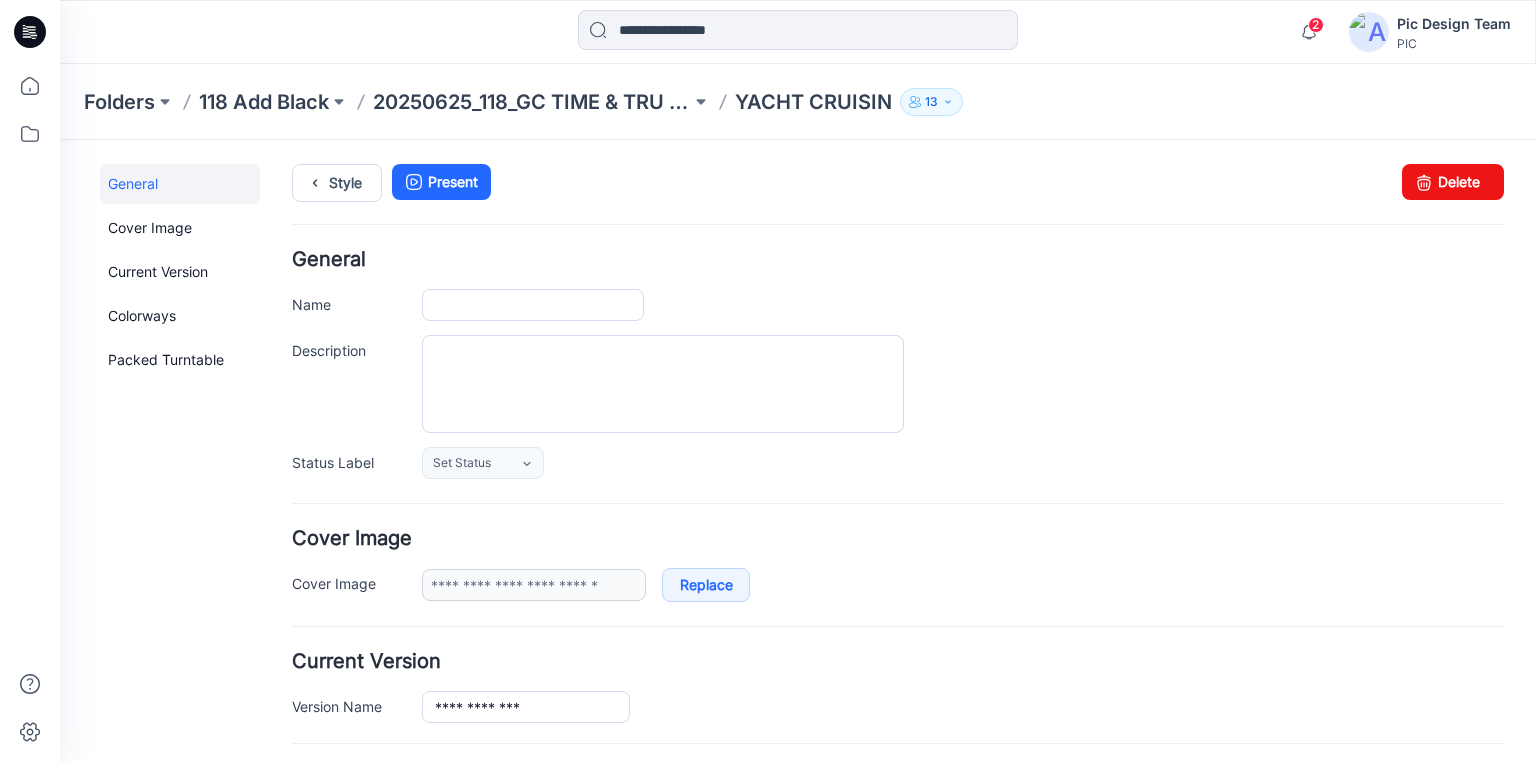 type on "**********" 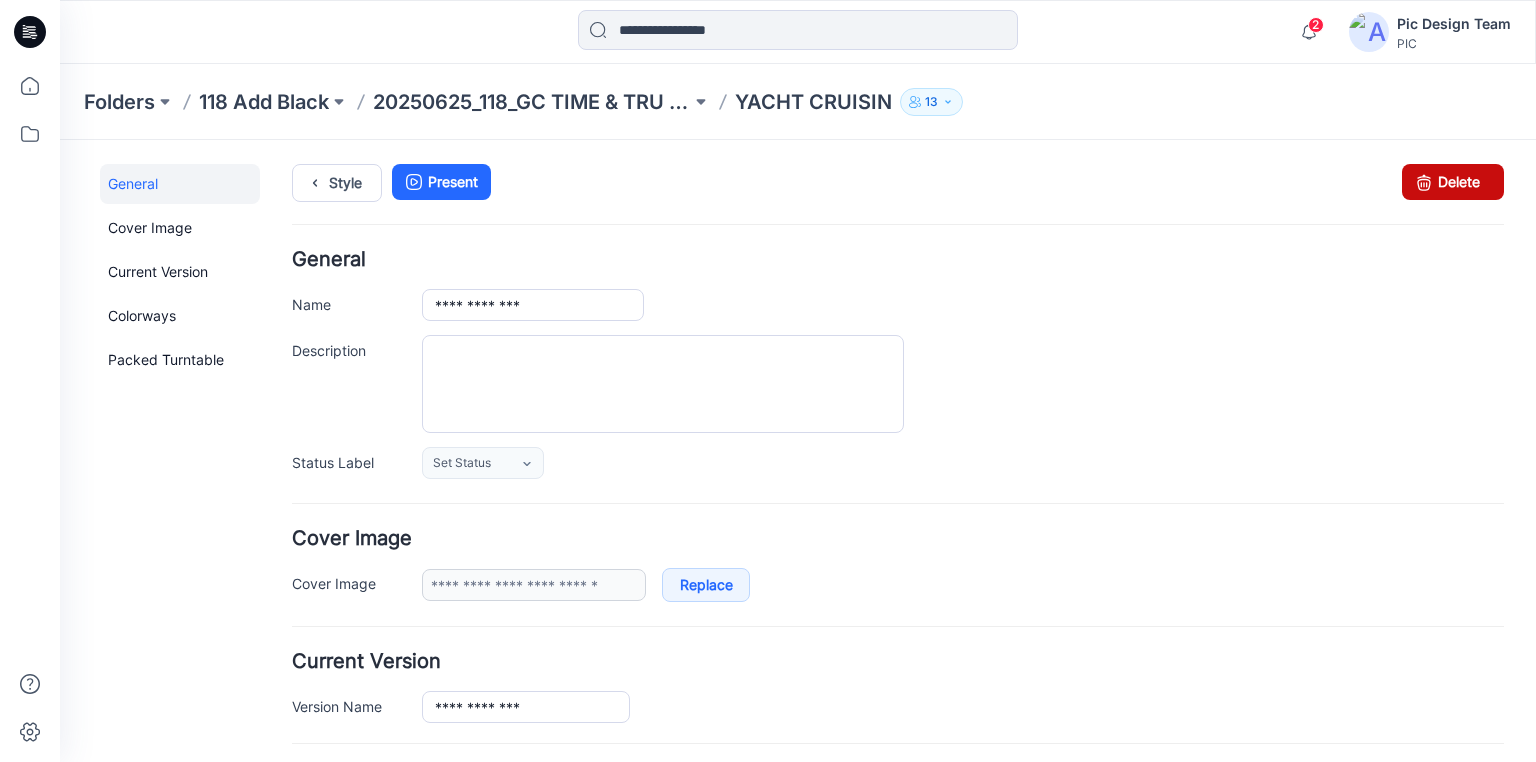 drag, startPoint x: 1420, startPoint y: 182, endPoint x: 904, endPoint y: 228, distance: 518.0463 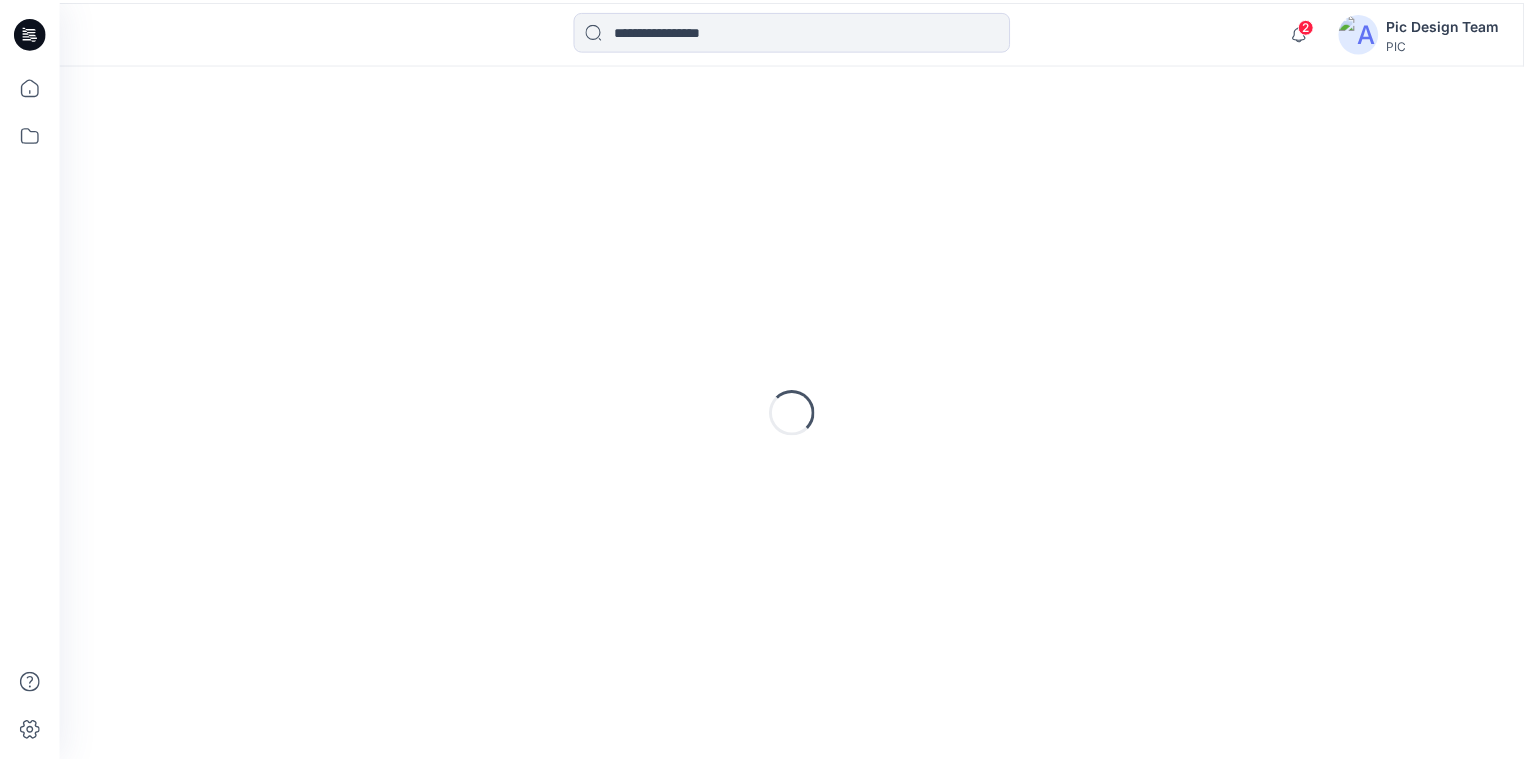 scroll, scrollTop: 0, scrollLeft: 0, axis: both 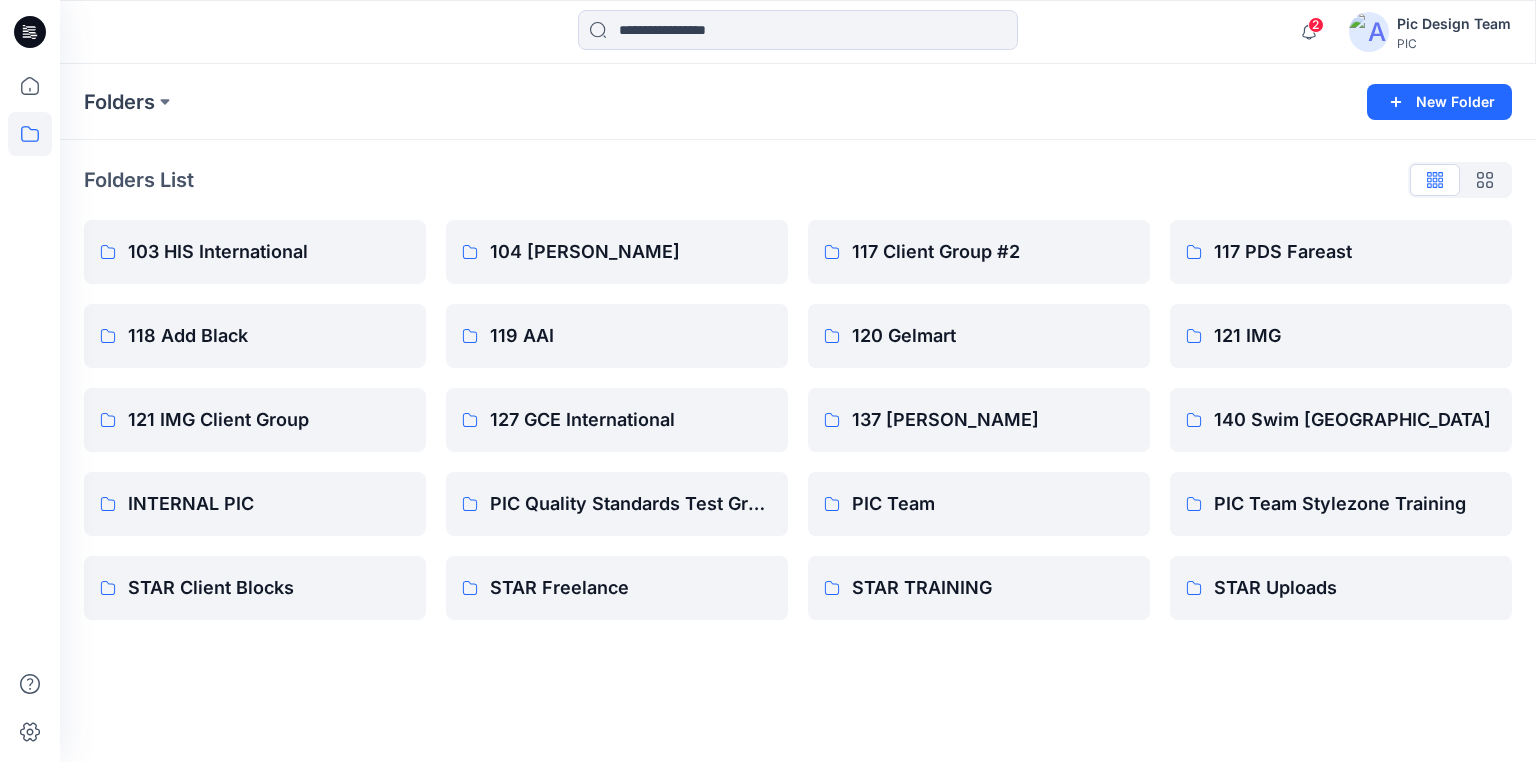 click 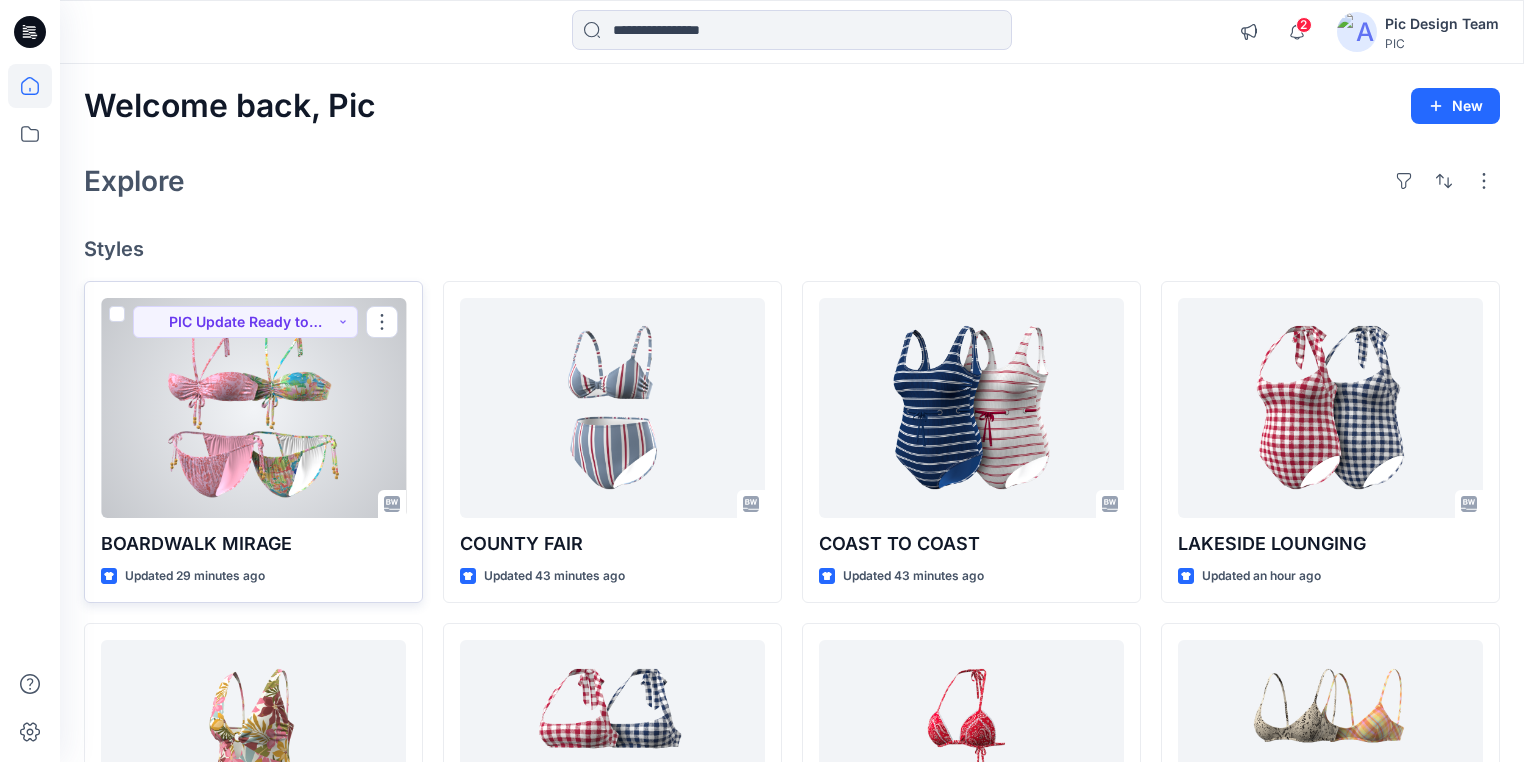 click at bounding box center (253, 408) 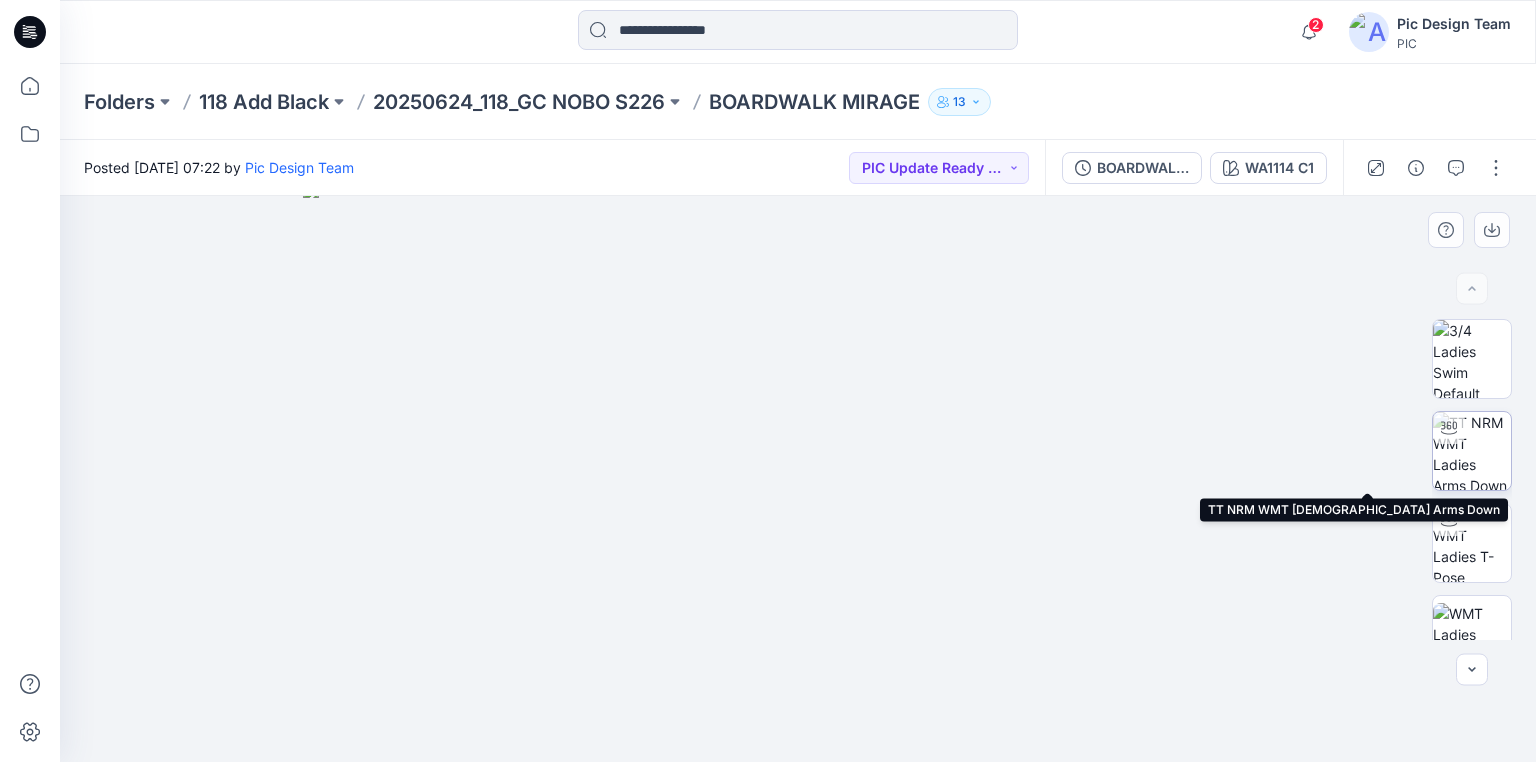 click at bounding box center [1472, 451] 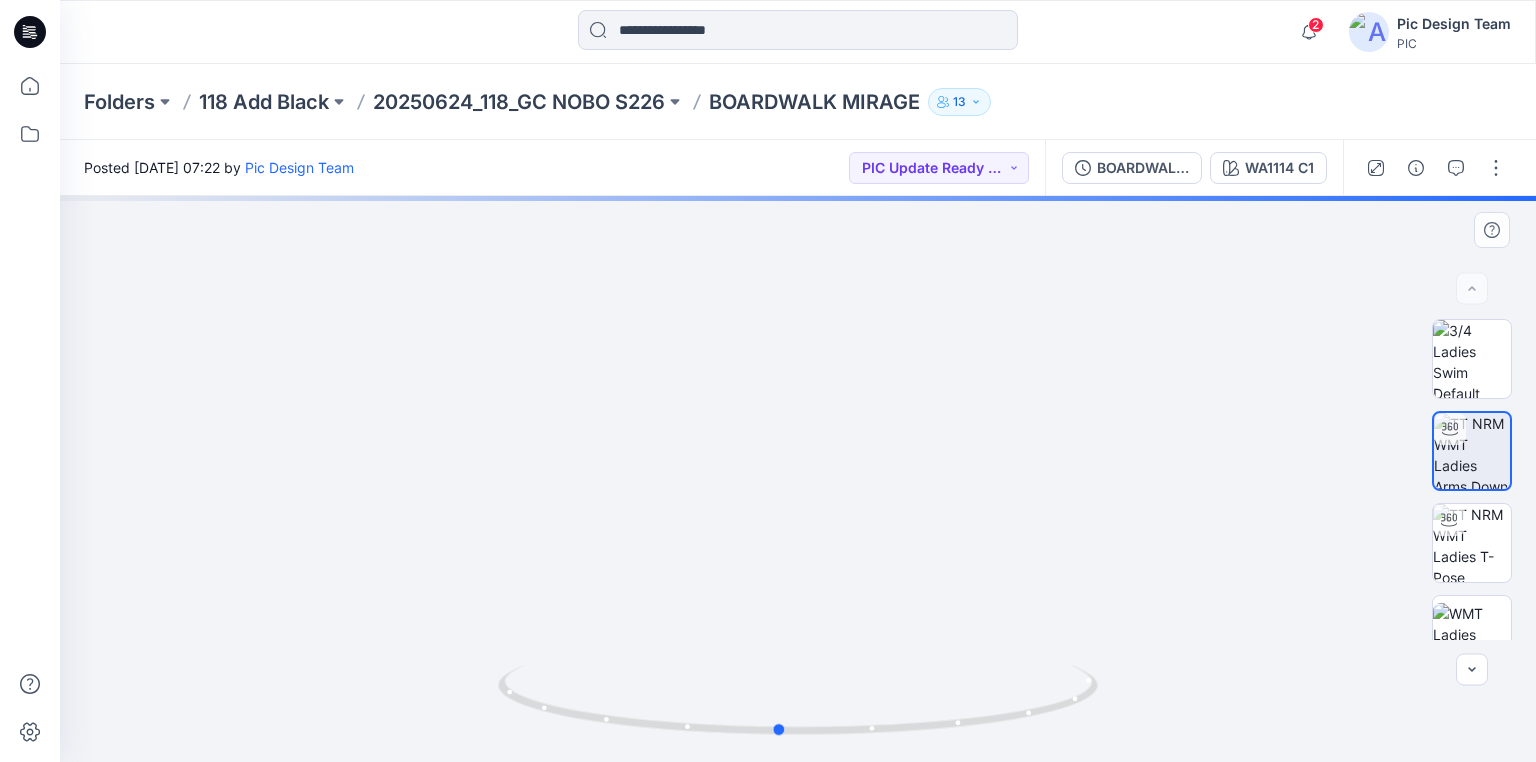 drag, startPoint x: 952, startPoint y: 730, endPoint x: 856, endPoint y: 549, distance: 204.88289 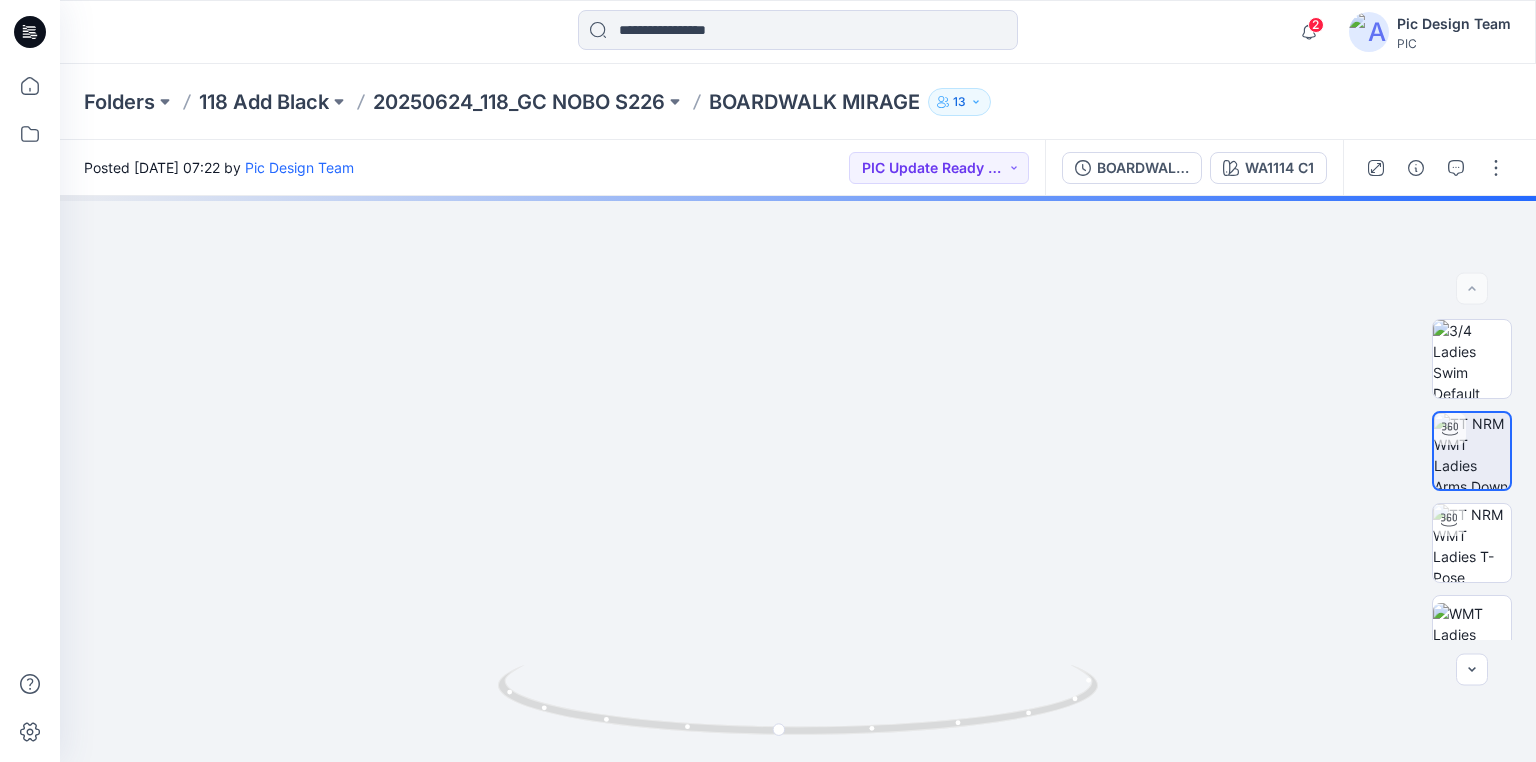 click 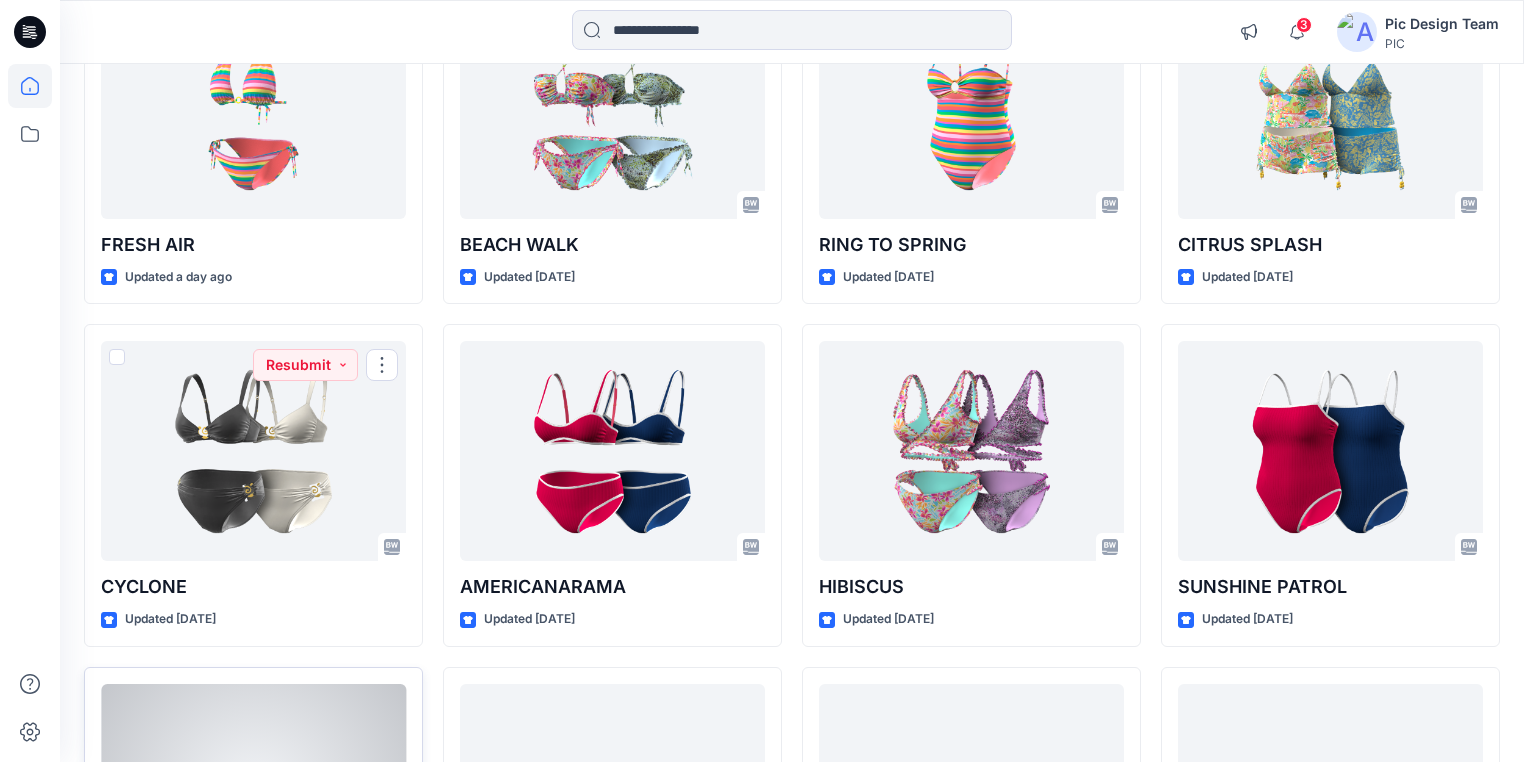scroll, scrollTop: 2527, scrollLeft: 0, axis: vertical 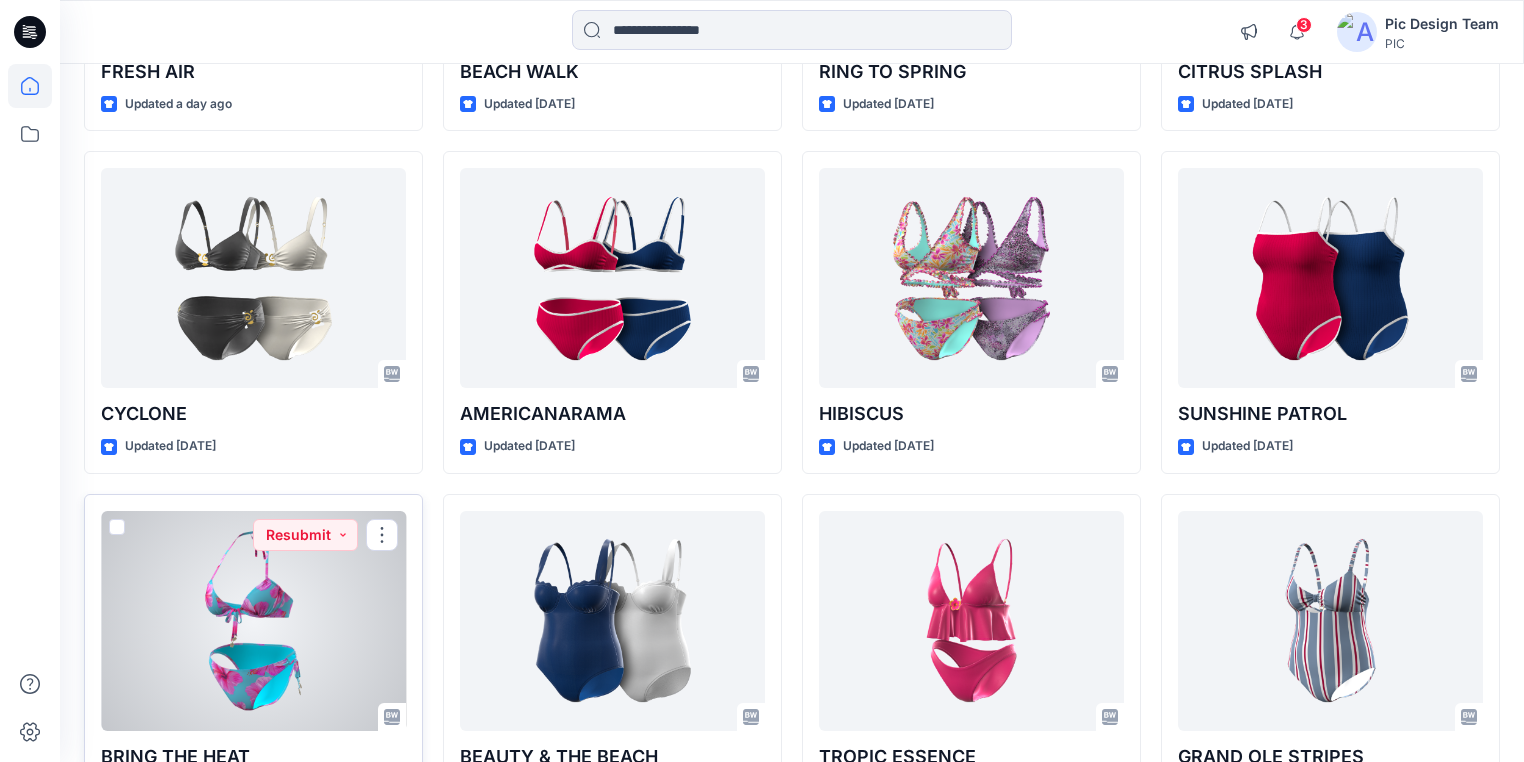 click at bounding box center (253, 621) 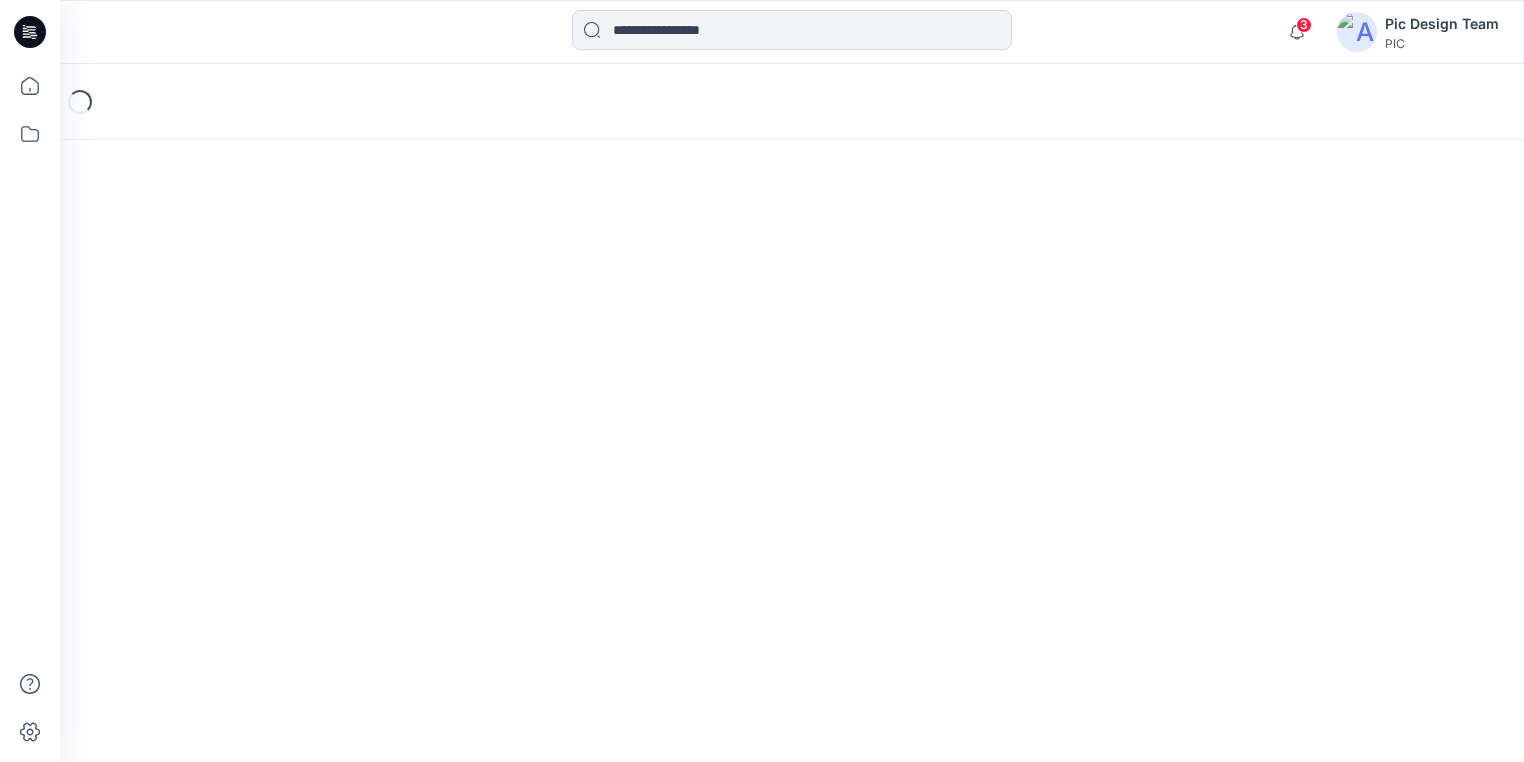 scroll, scrollTop: 0, scrollLeft: 0, axis: both 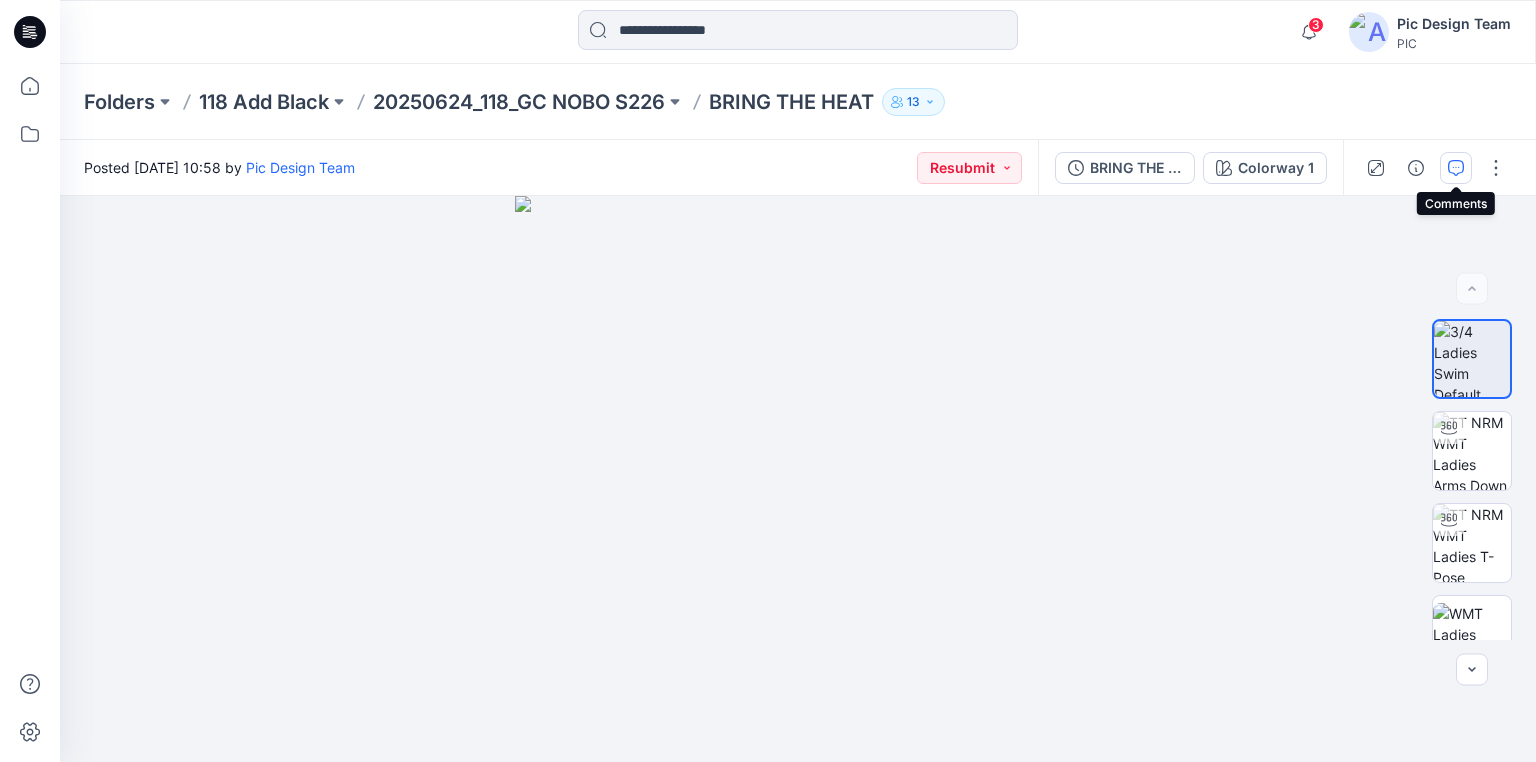 click 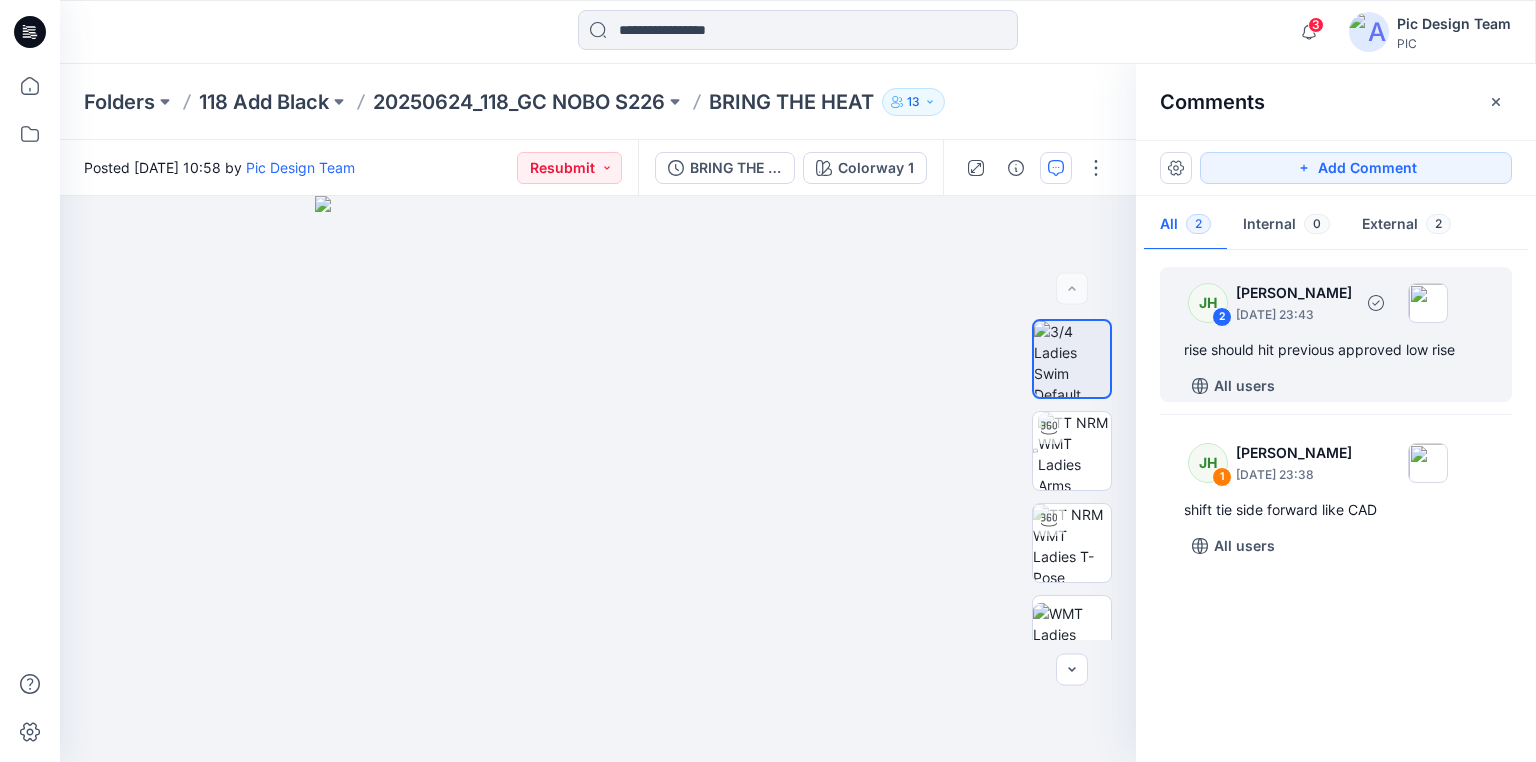 click on "rise should hit previous approved low rise" at bounding box center (1336, 350) 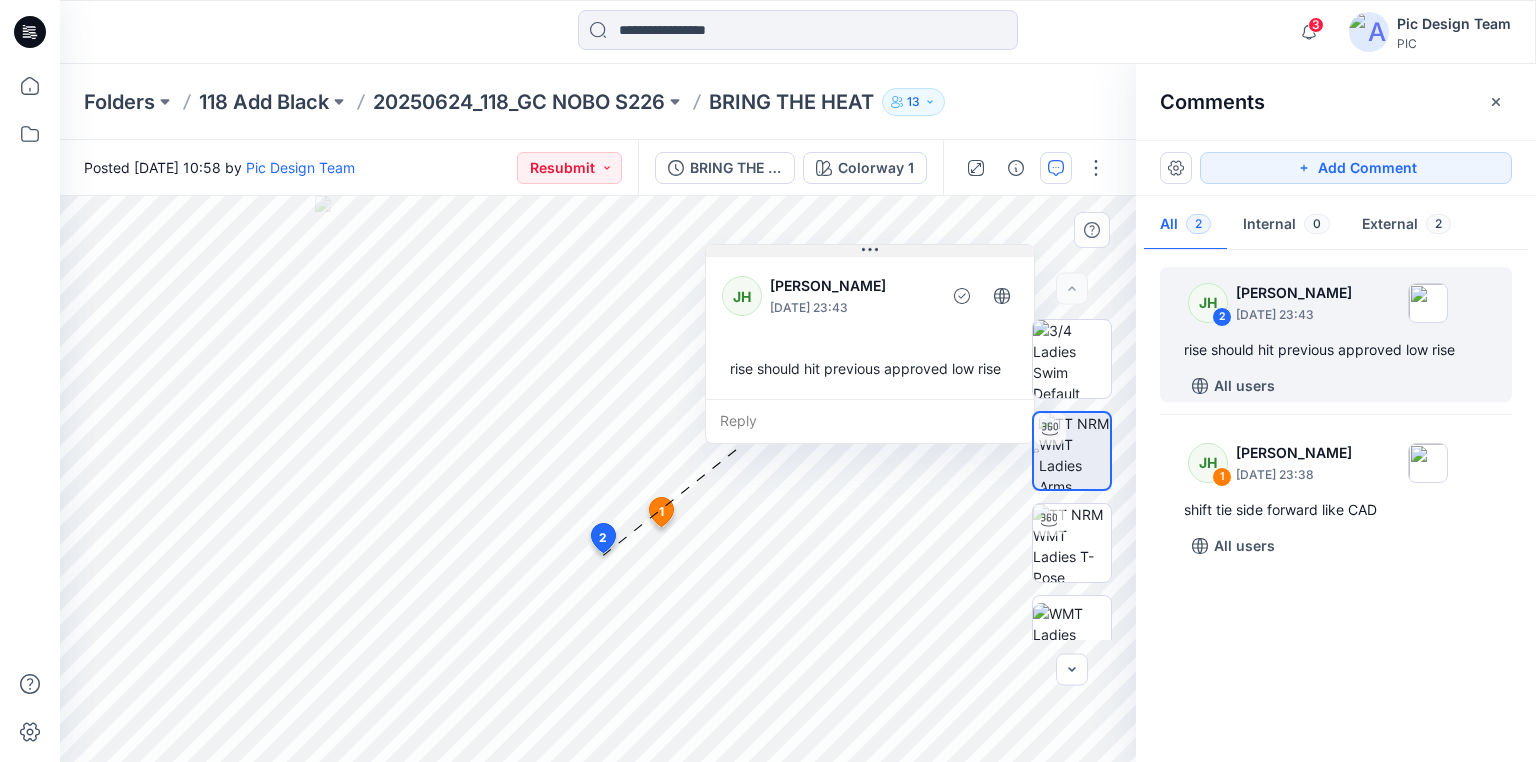 drag, startPoint x: 965, startPoint y: 338, endPoint x: 881, endPoint y: 251, distance: 120.93387 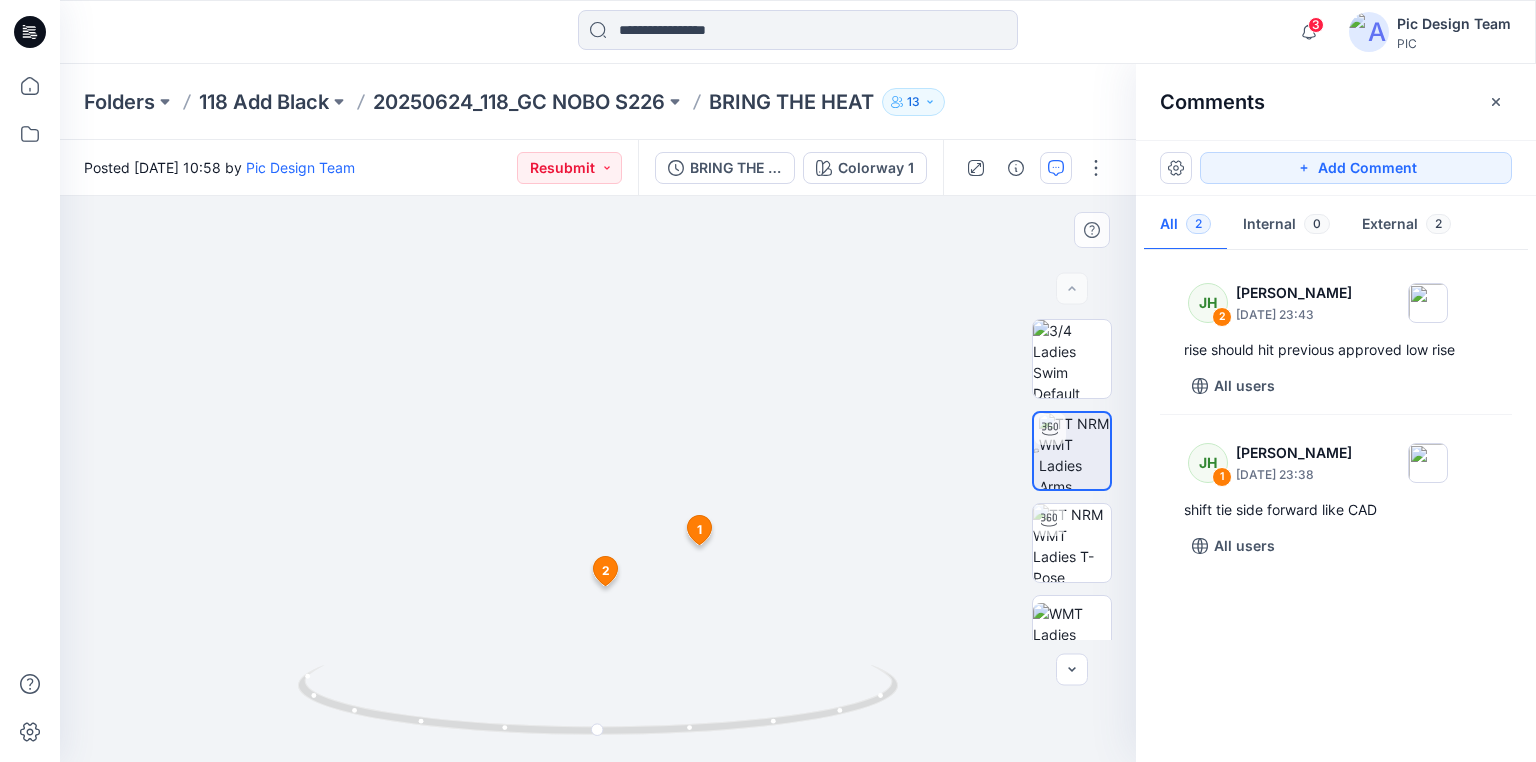 drag, startPoint x: 652, startPoint y: 494, endPoint x: 684, endPoint y: 344, distance: 153.37535 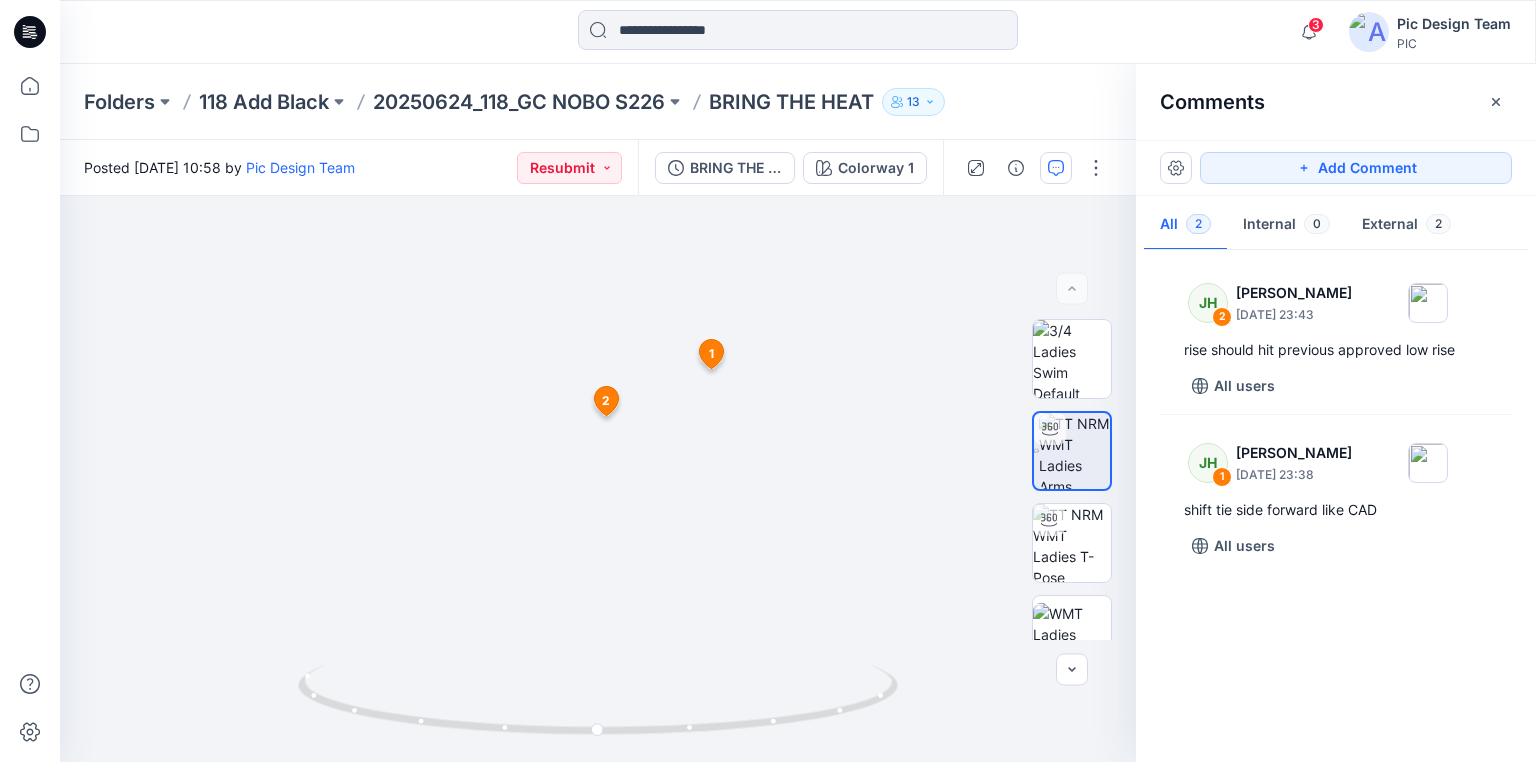 click 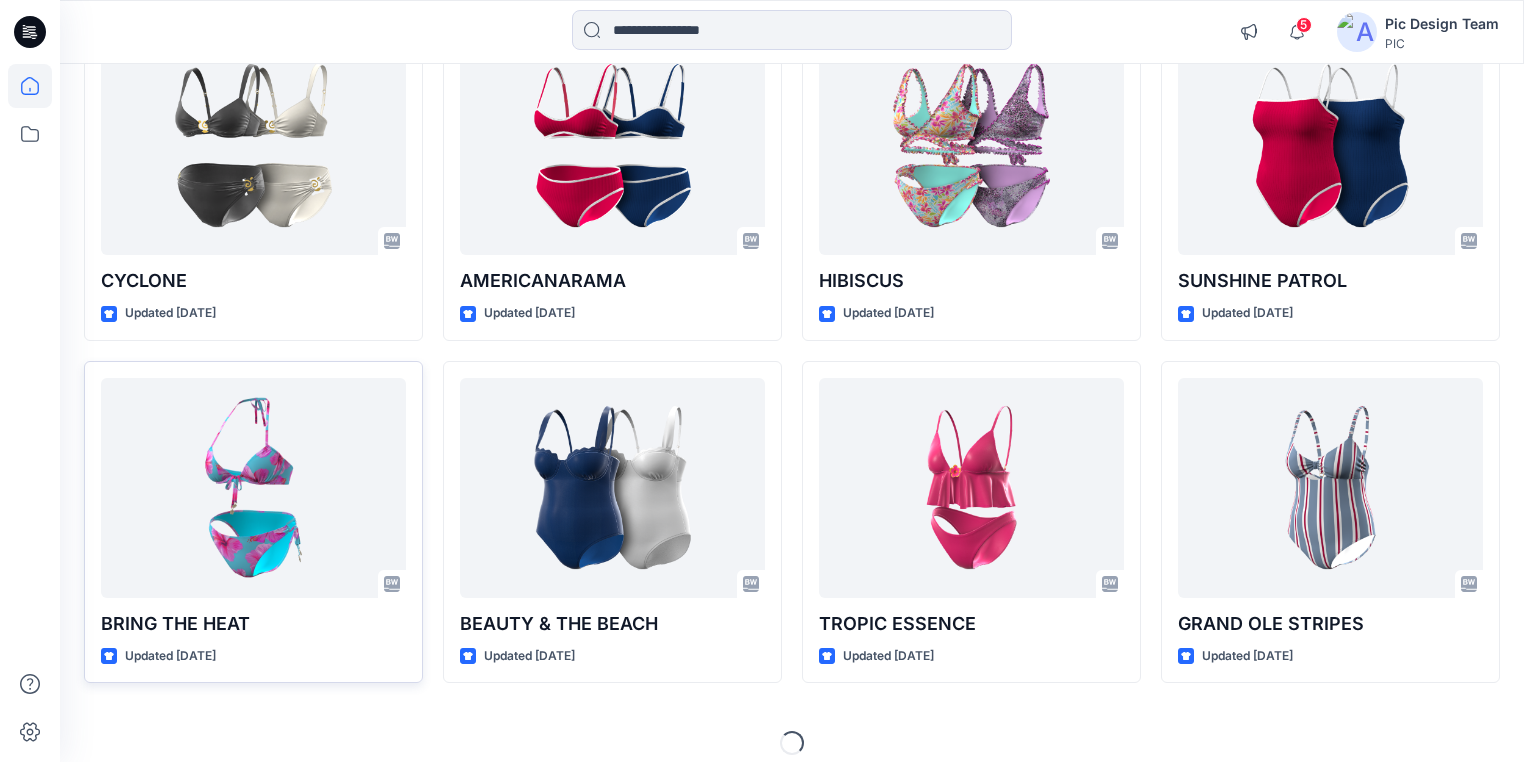 scroll, scrollTop: 2673, scrollLeft: 0, axis: vertical 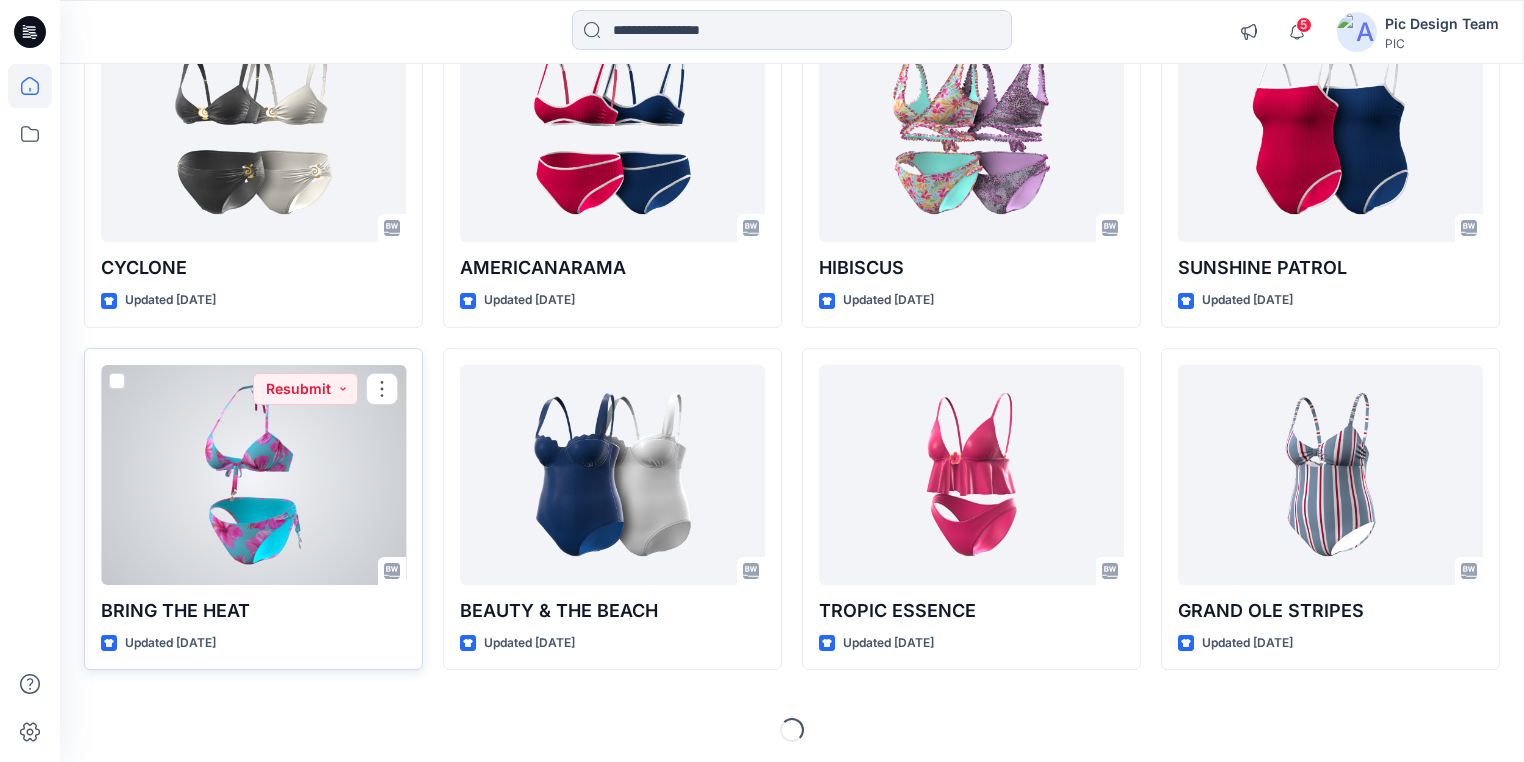 click at bounding box center [253, 475] 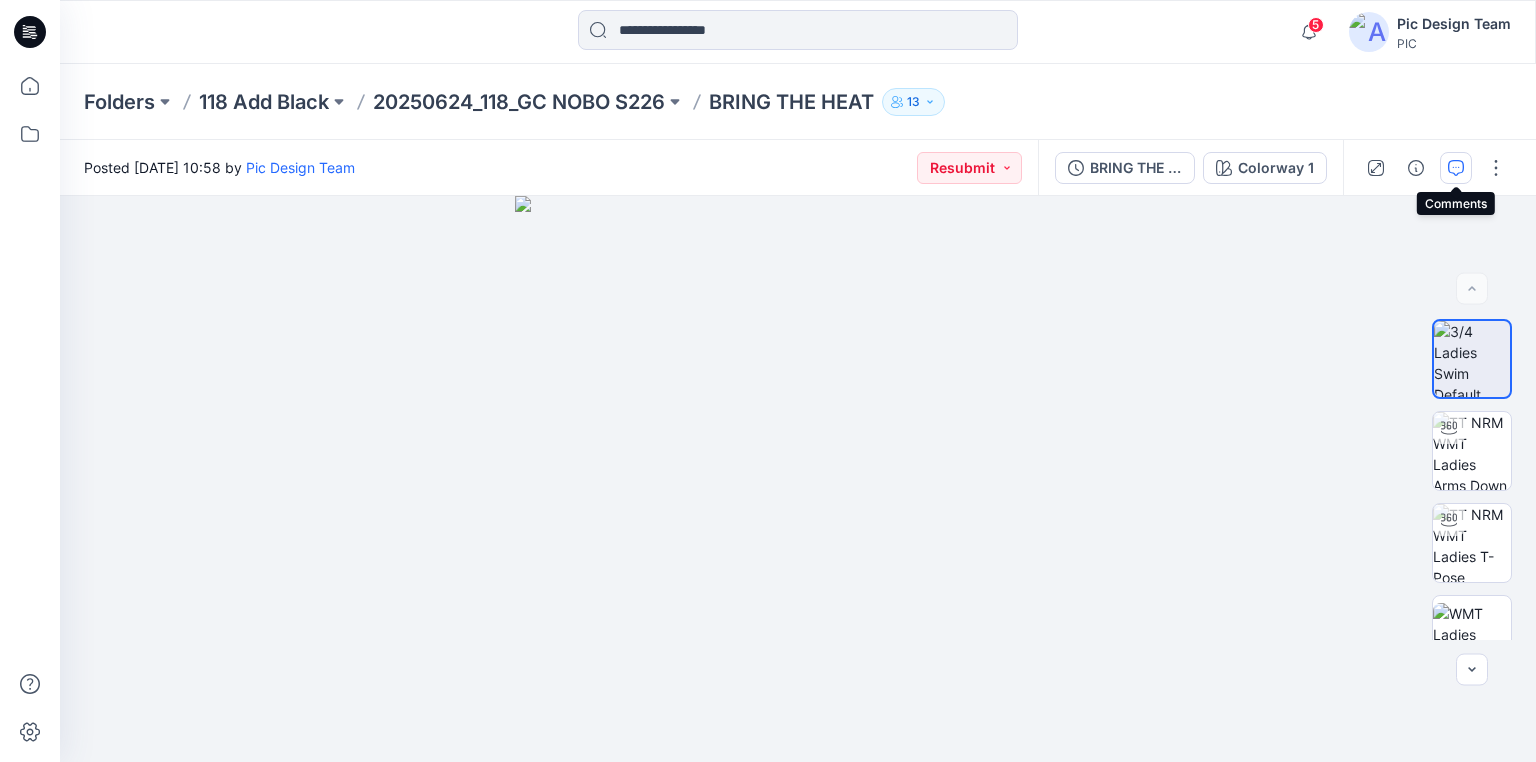 click at bounding box center [1456, 168] 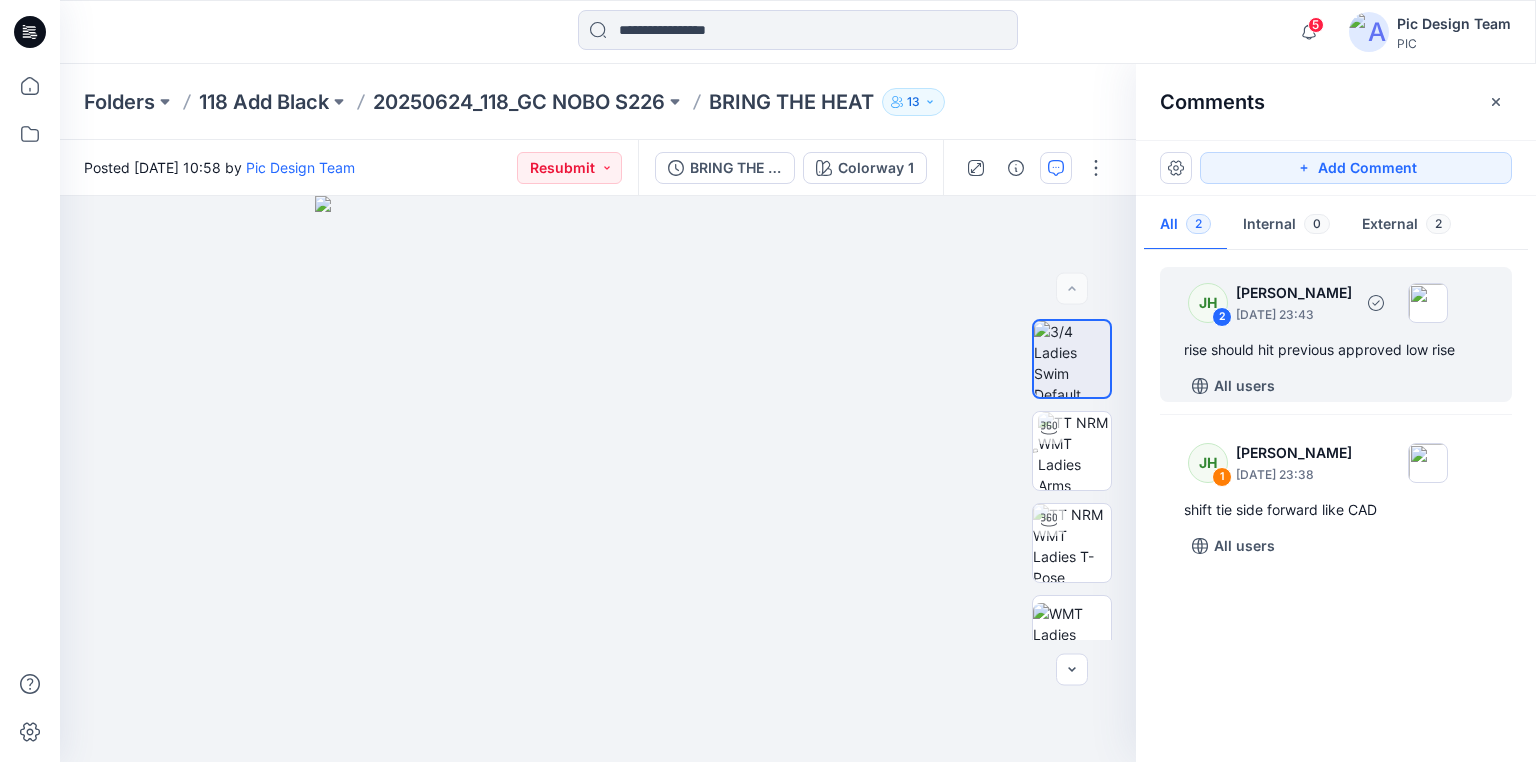 click on "rise should hit previous approved low rise" at bounding box center (1336, 350) 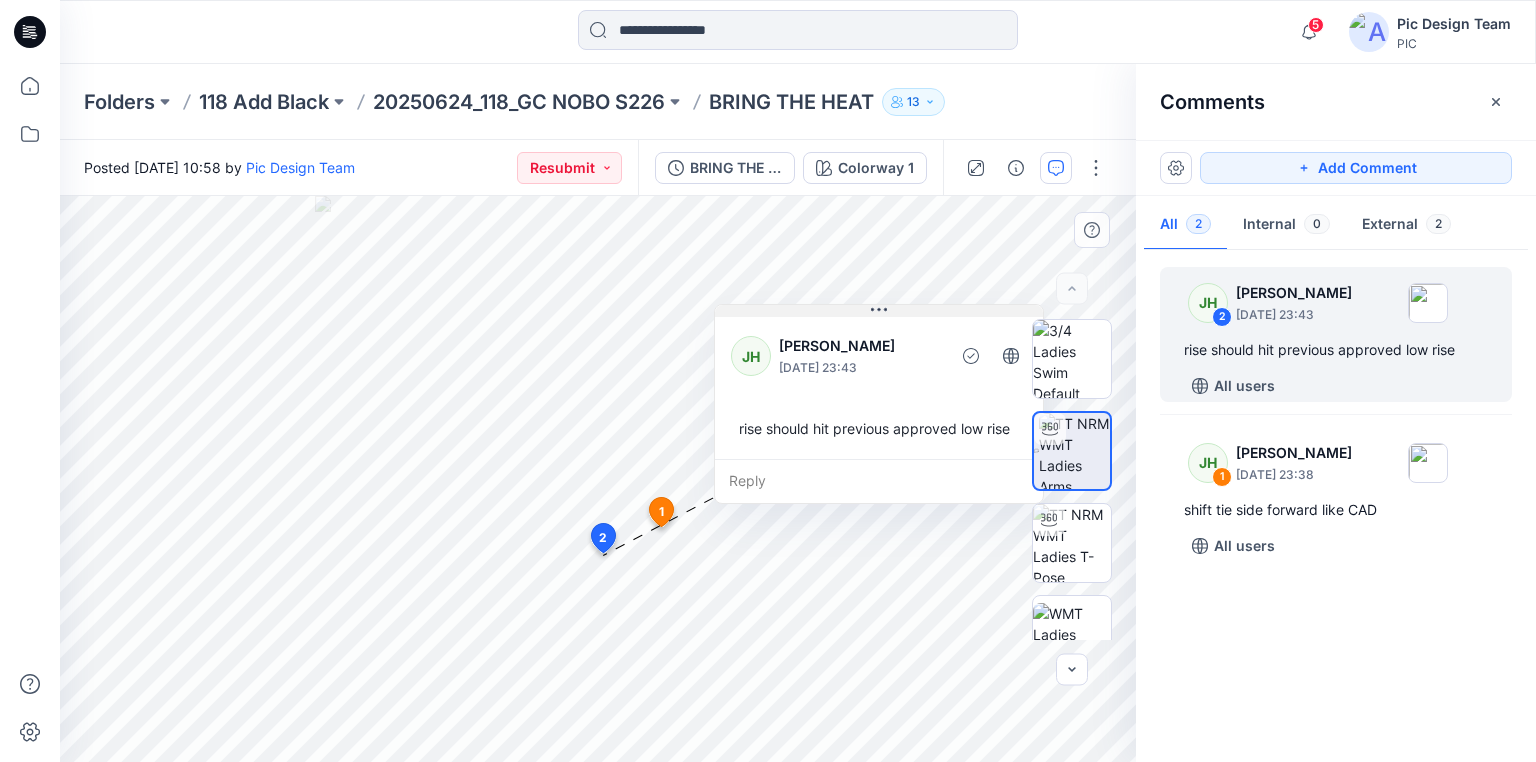 drag, startPoint x: 876, startPoint y: 316, endPoint x: 868, endPoint y: 309, distance: 10.630146 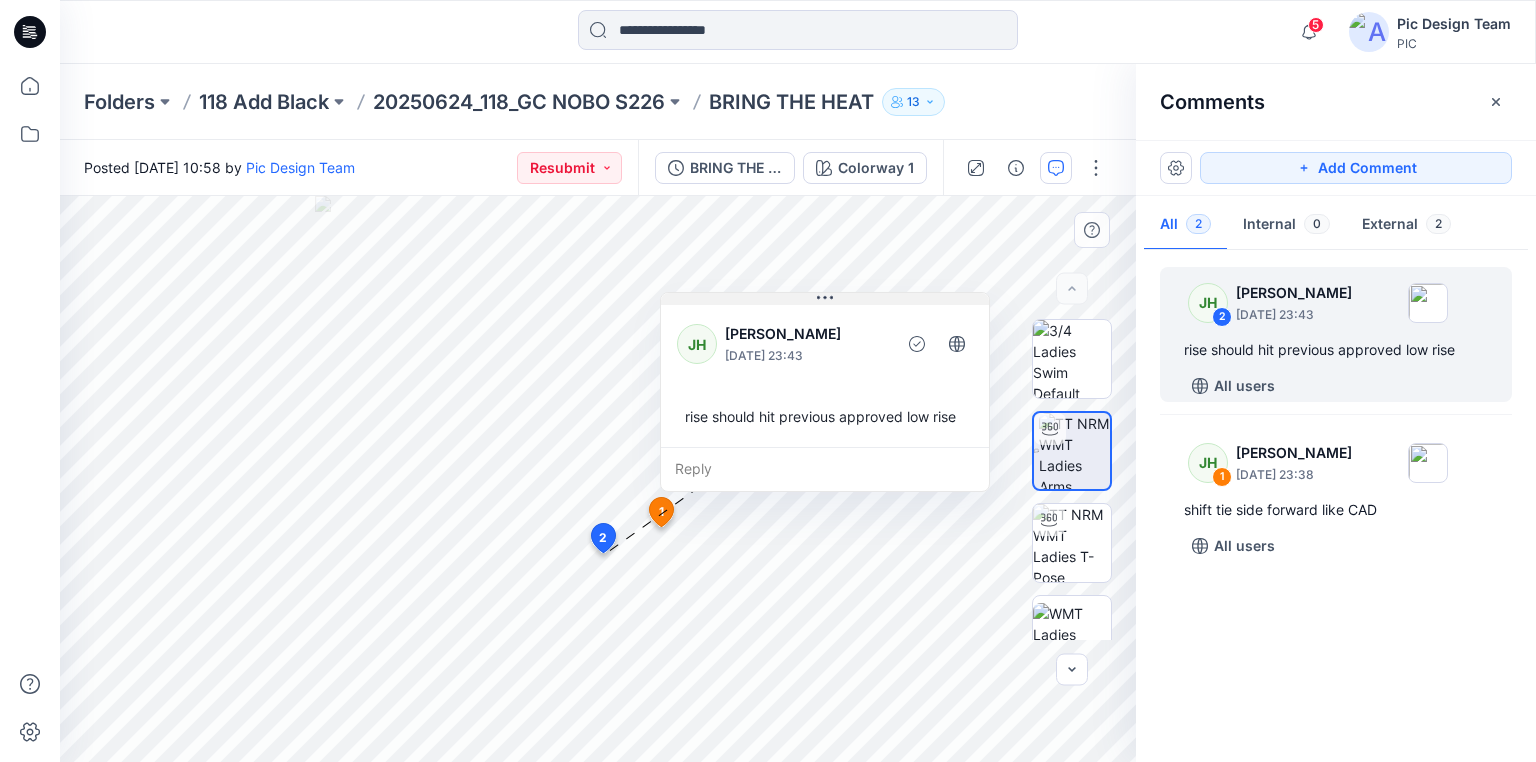 drag, startPoint x: 868, startPoint y: 302, endPoint x: 826, endPoint y: 296, distance: 42.426407 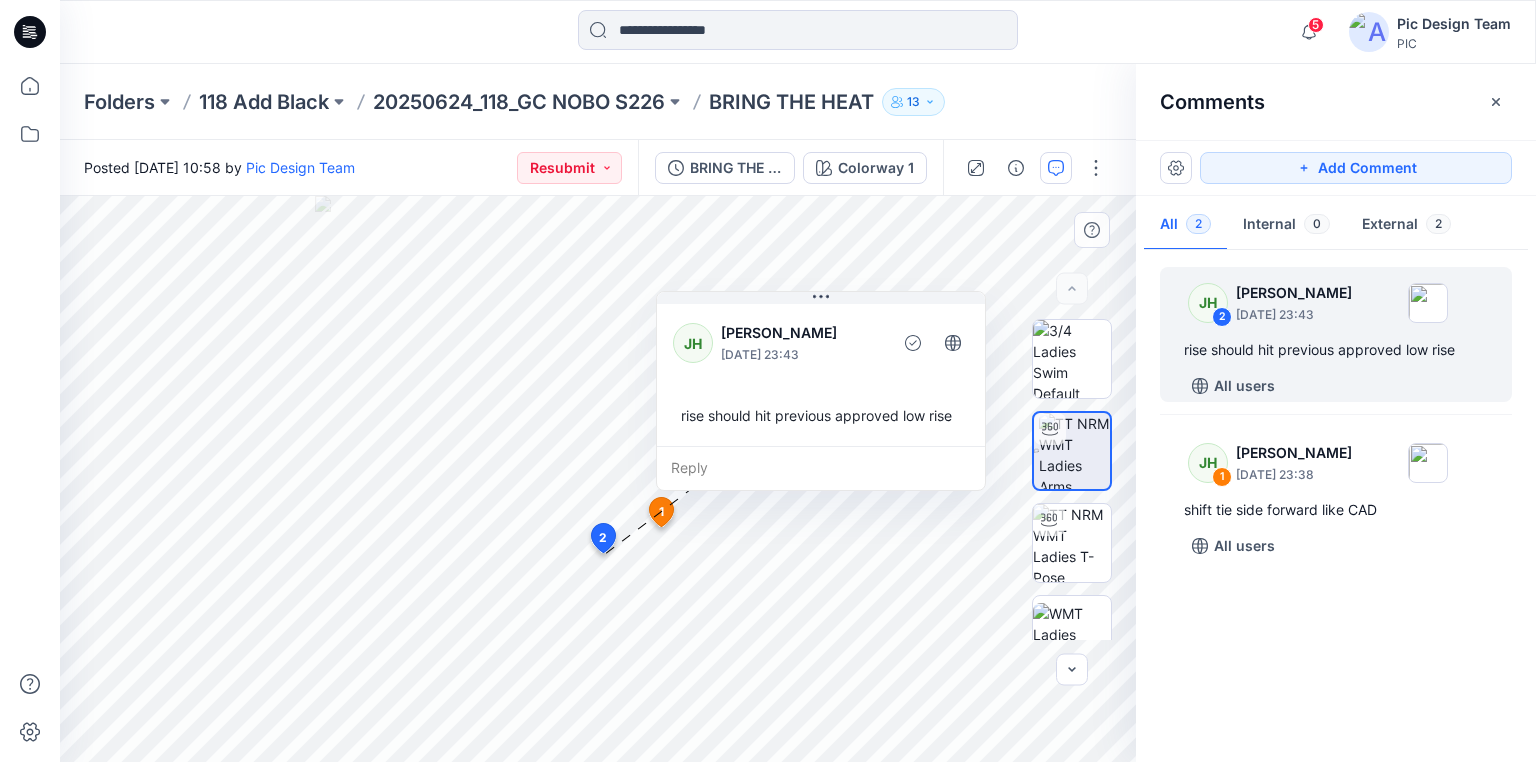 click on "rise should hit previous approved low rise" at bounding box center [821, 415] 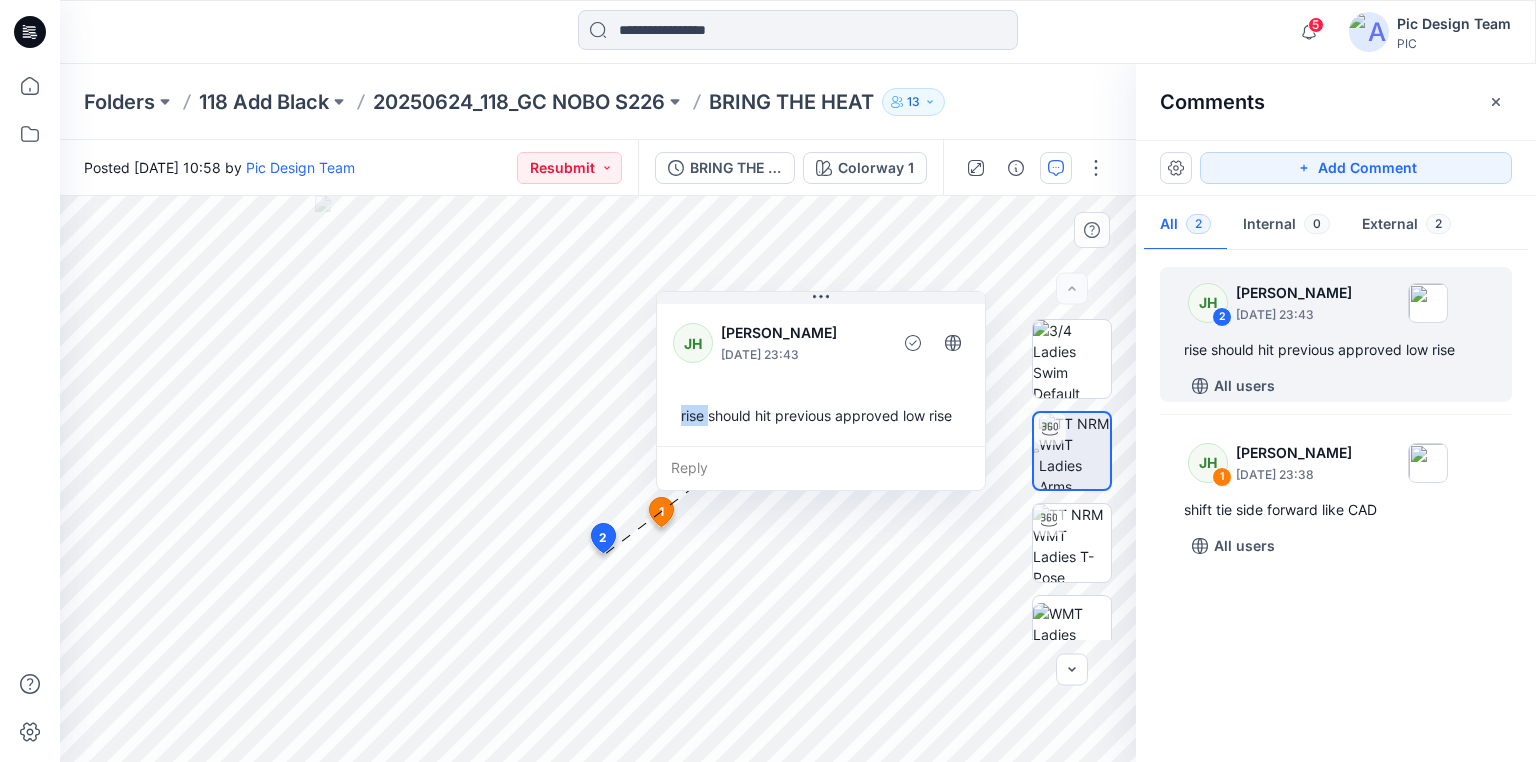 click on "rise should hit previous approved low rise" at bounding box center [821, 415] 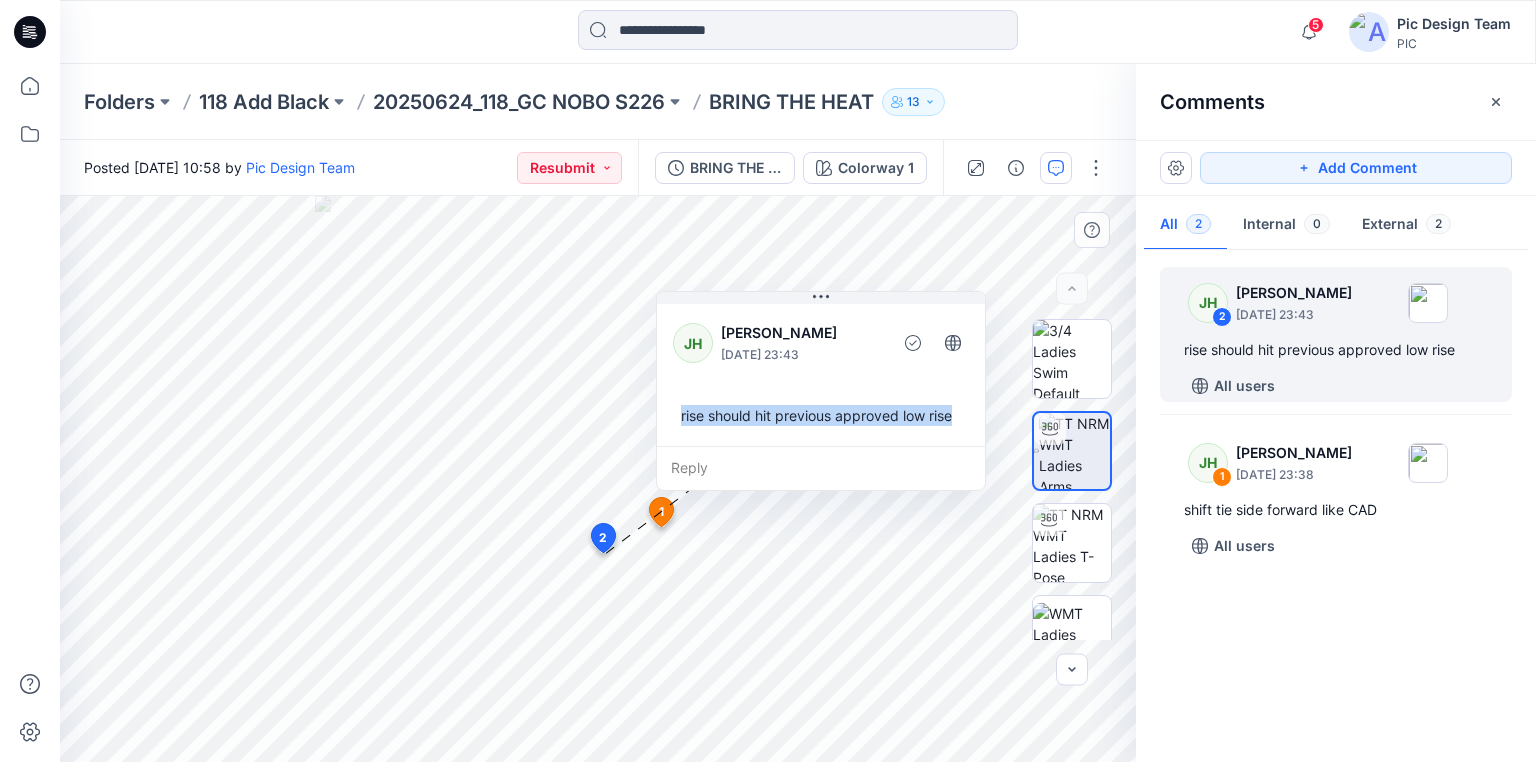 click on "rise should hit previous approved low rise" at bounding box center (821, 415) 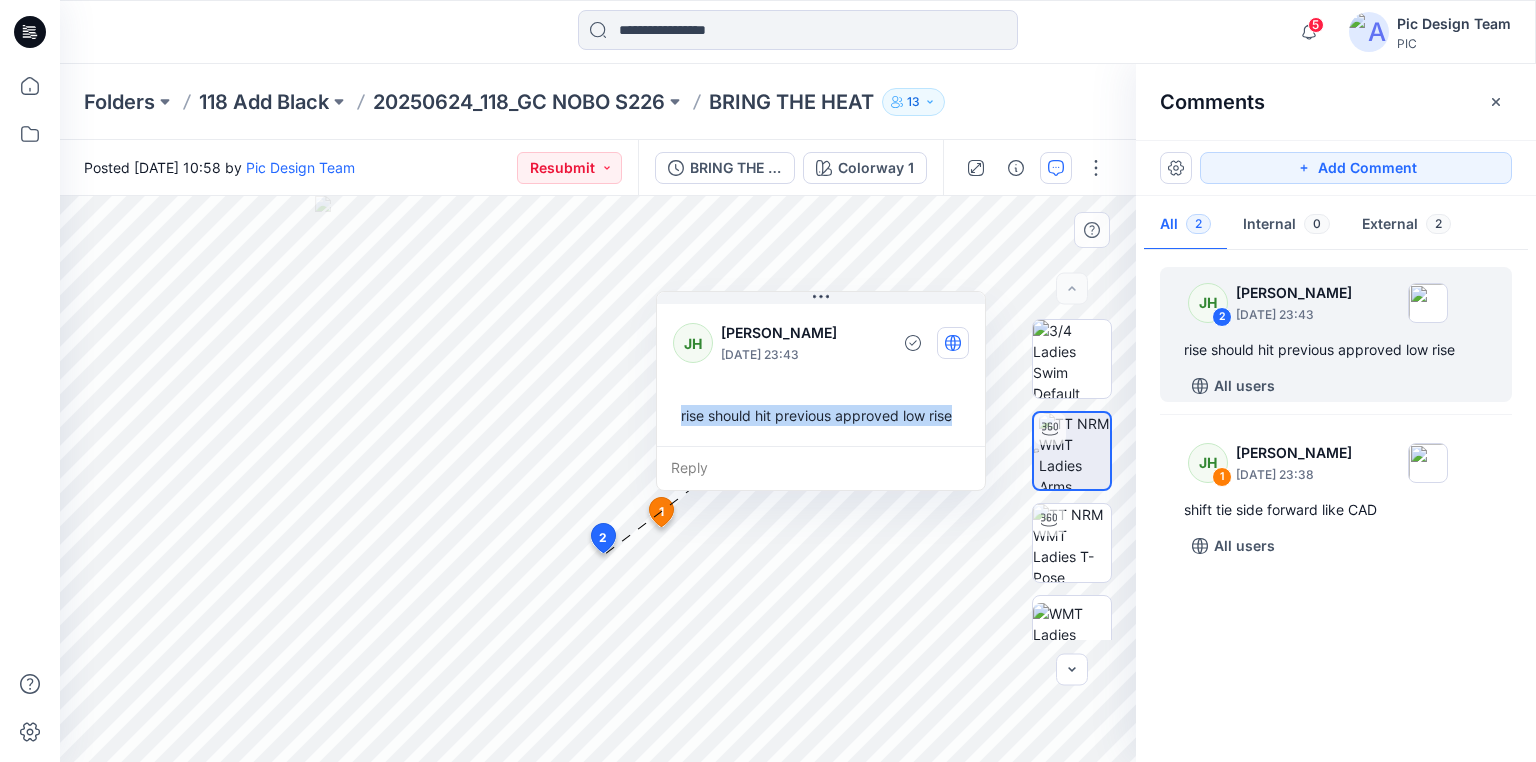 copy on "rise should hit previous approved low rise" 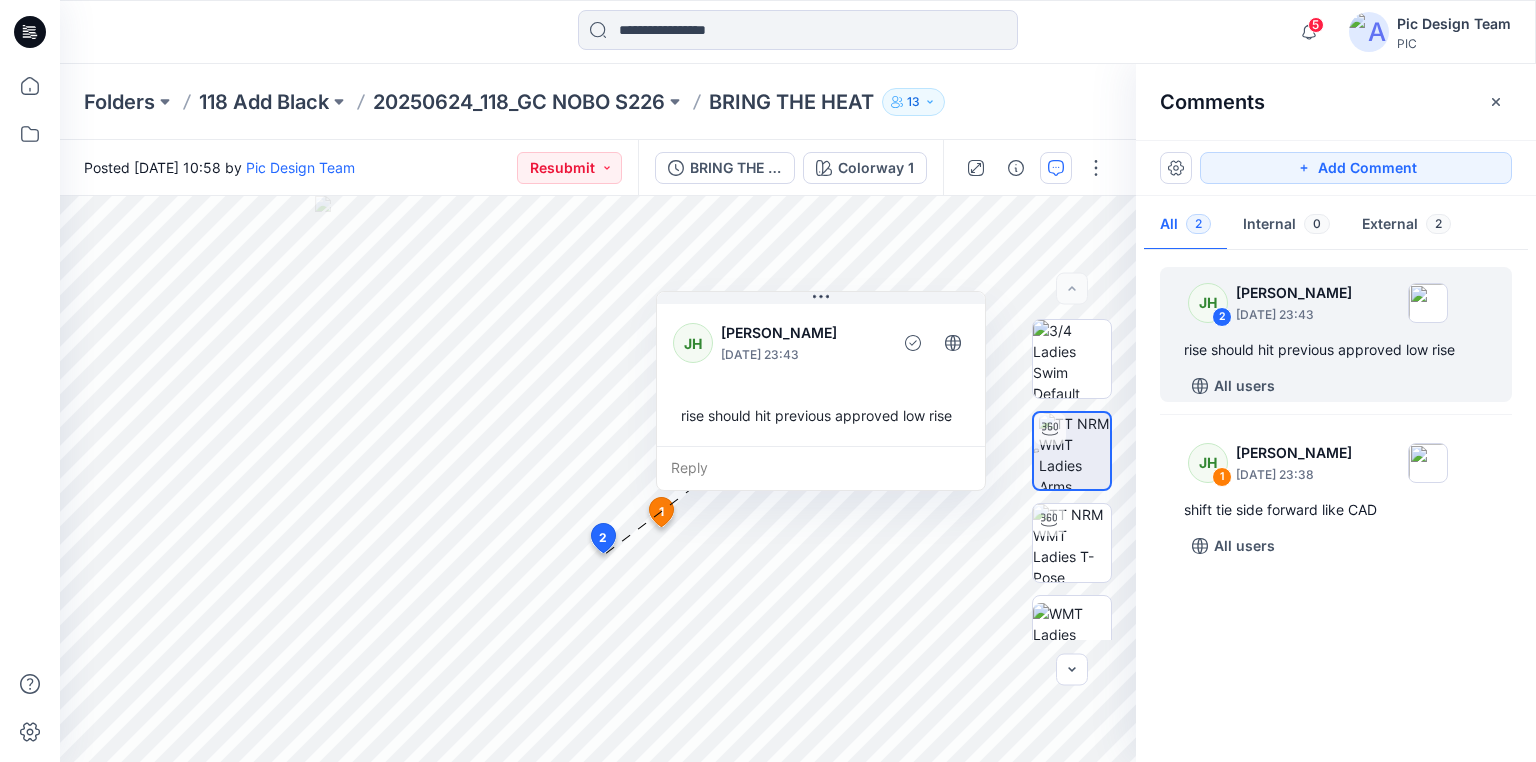click on "JH 2 [PERSON_NAME]   [DATE] 23:43 rise should hit previous approved low rise All users JH 1 [PERSON_NAME]   [DATE] 23:38 shift tie side forward like CAD All users" at bounding box center [1336, 501] 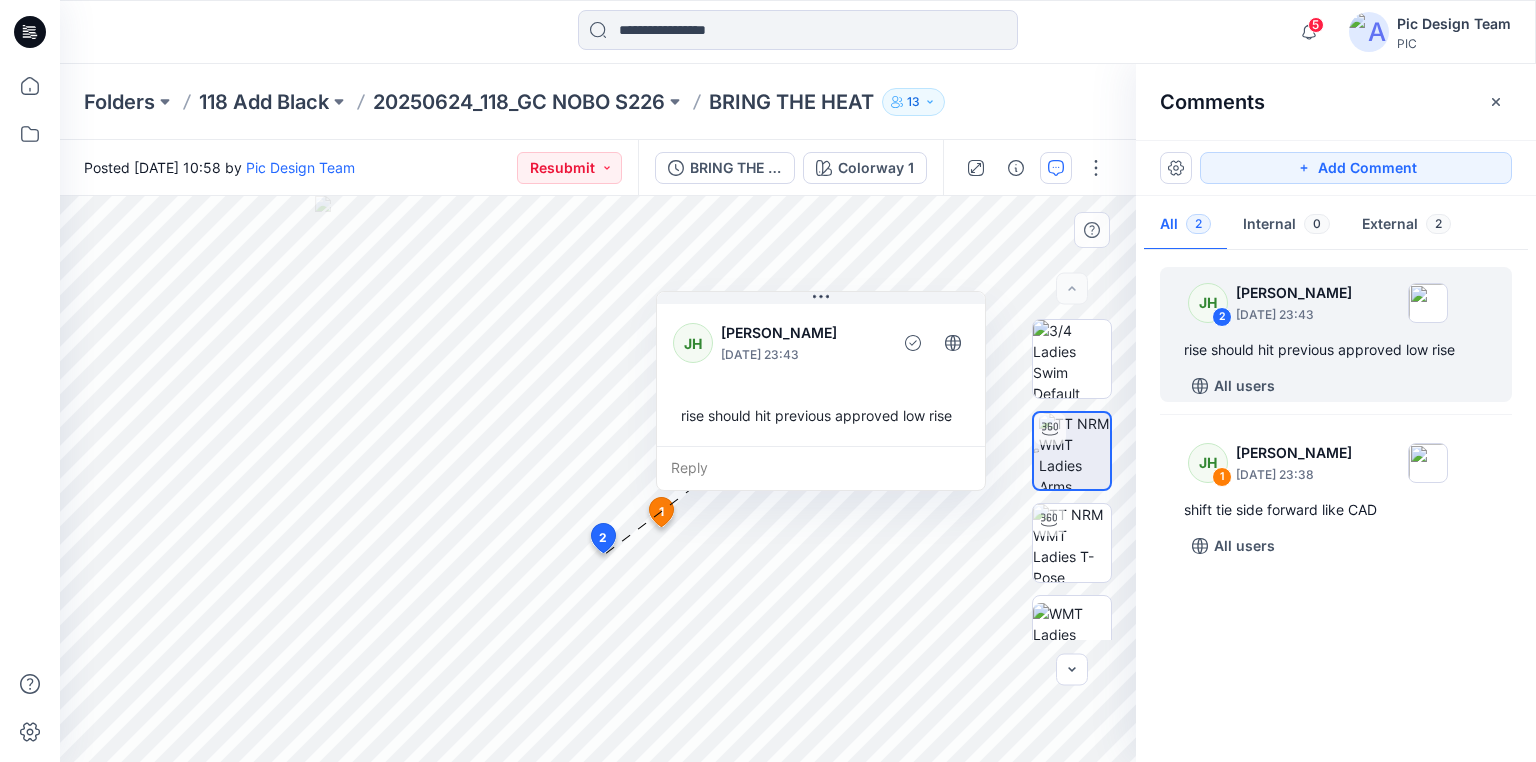 click on "rise should hit previous approved low rise" at bounding box center (821, 415) 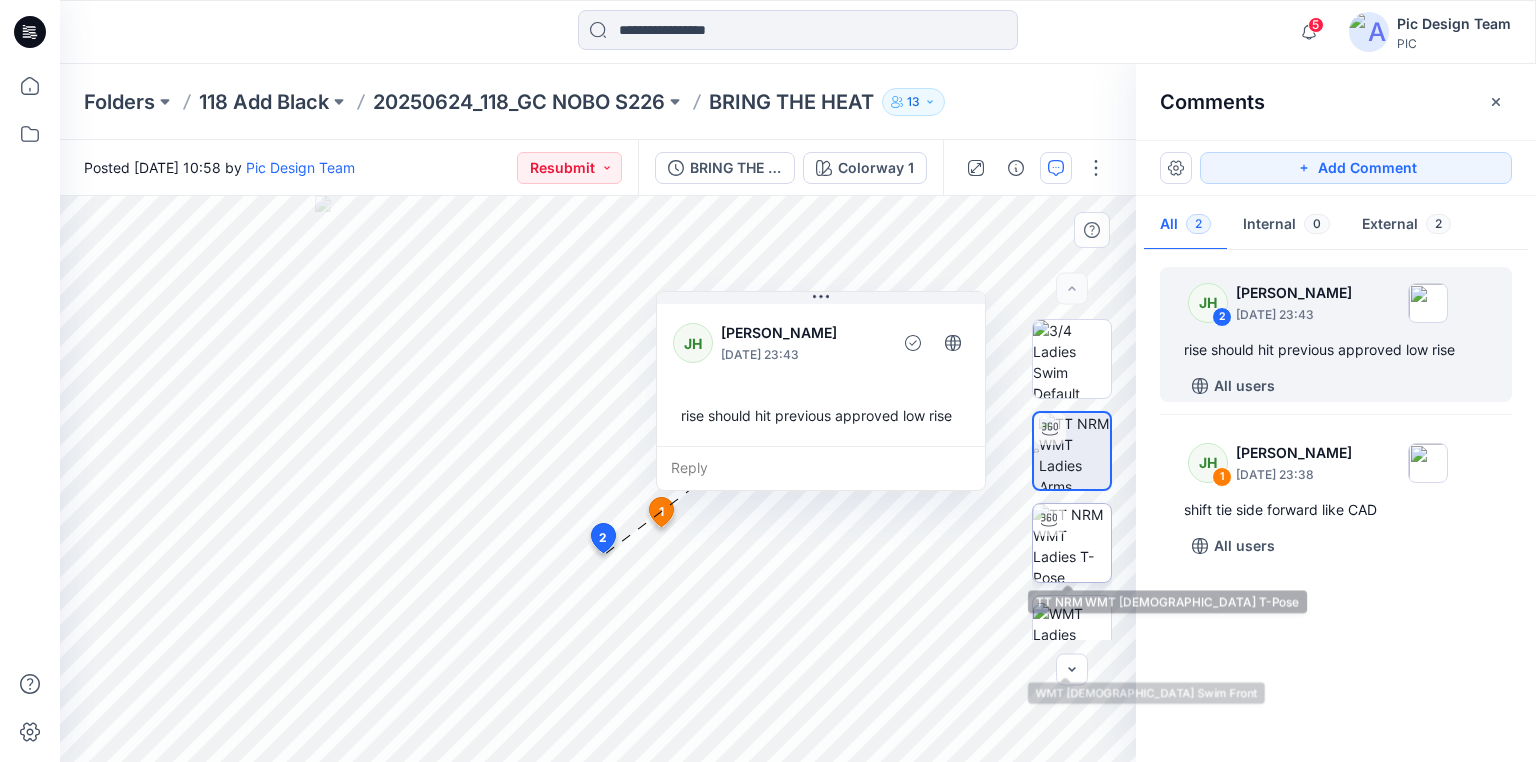 click at bounding box center (1072, 543) 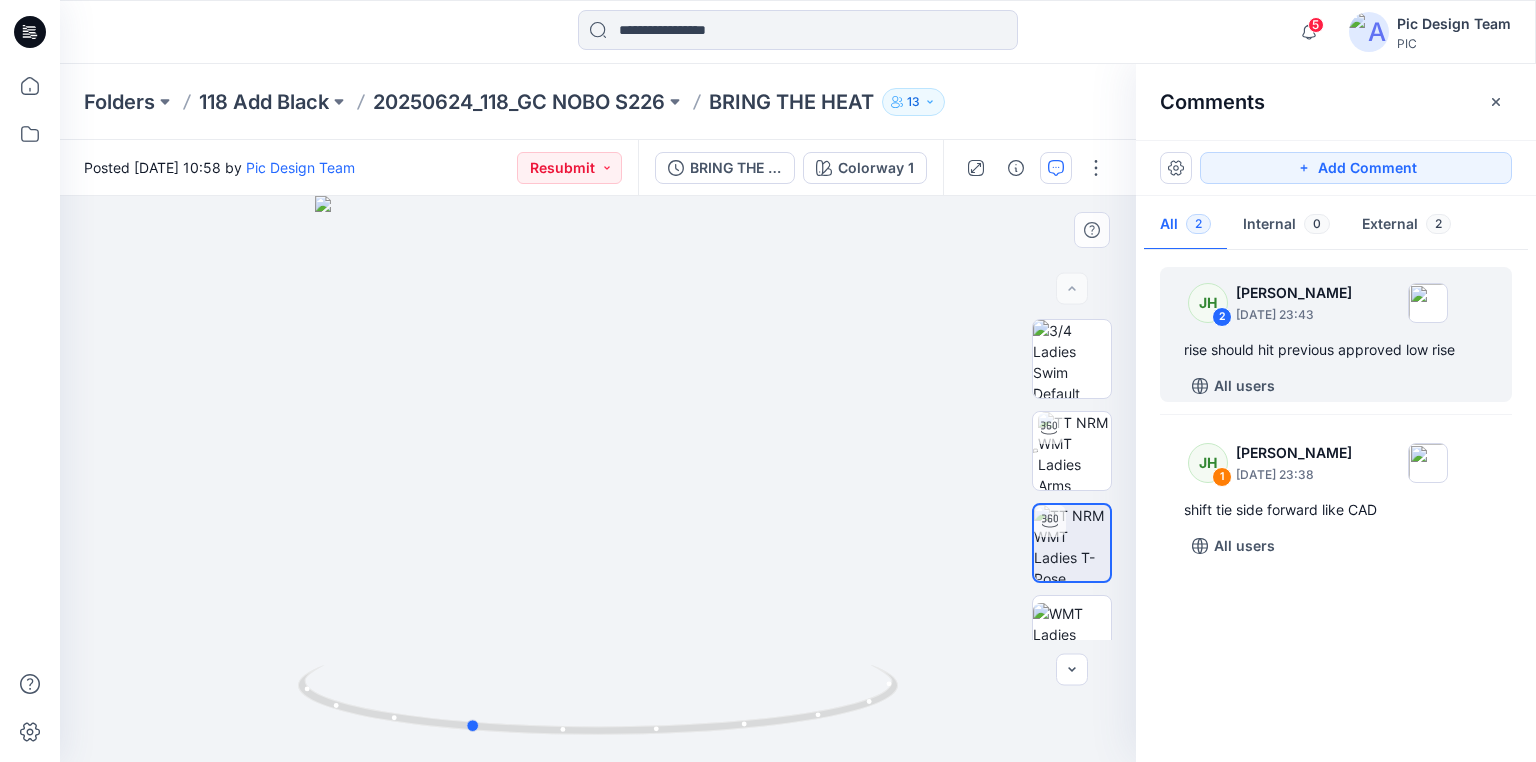 drag, startPoint x: 836, startPoint y: 723, endPoint x: 707, endPoint y: 660, distance: 143.56183 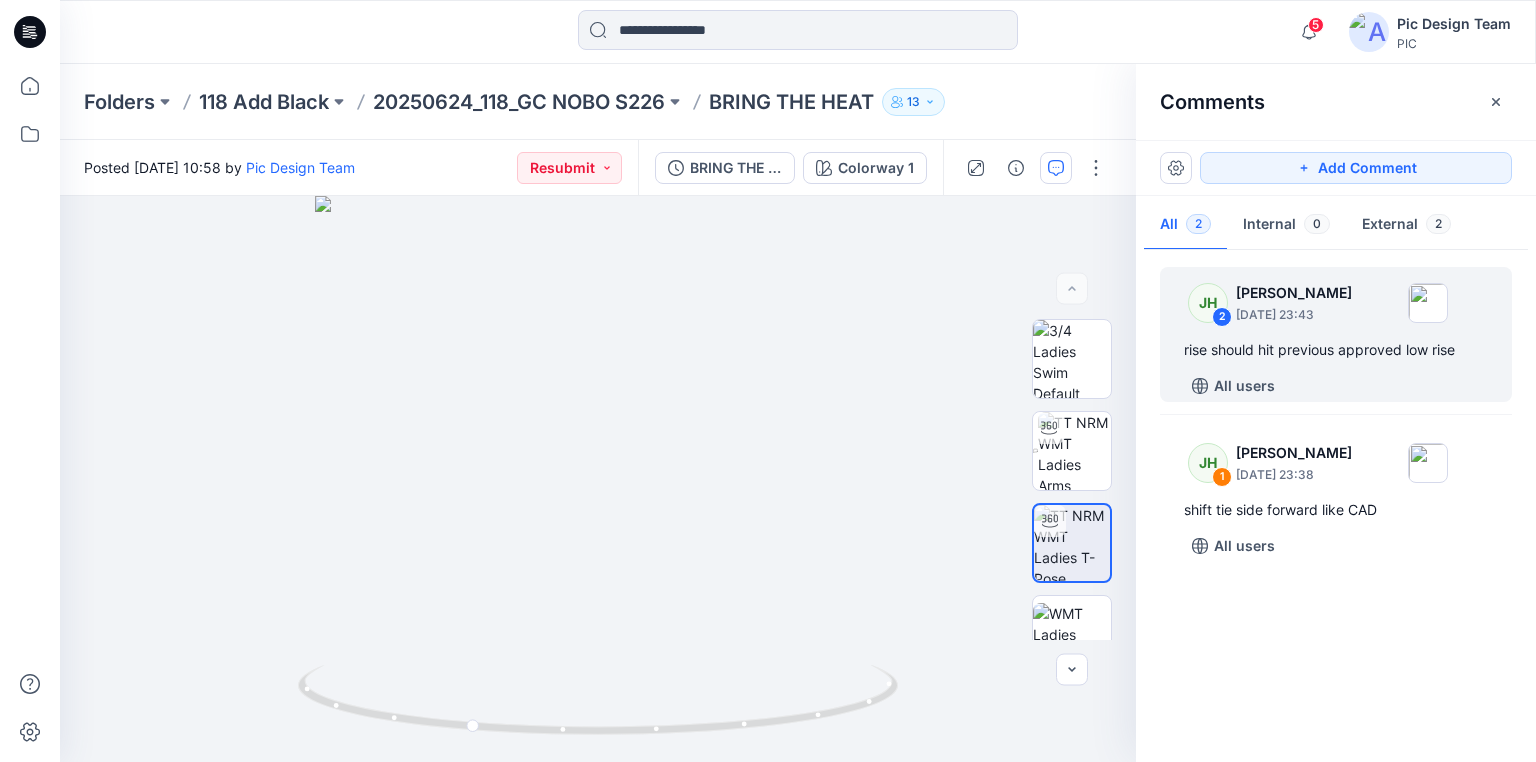 click 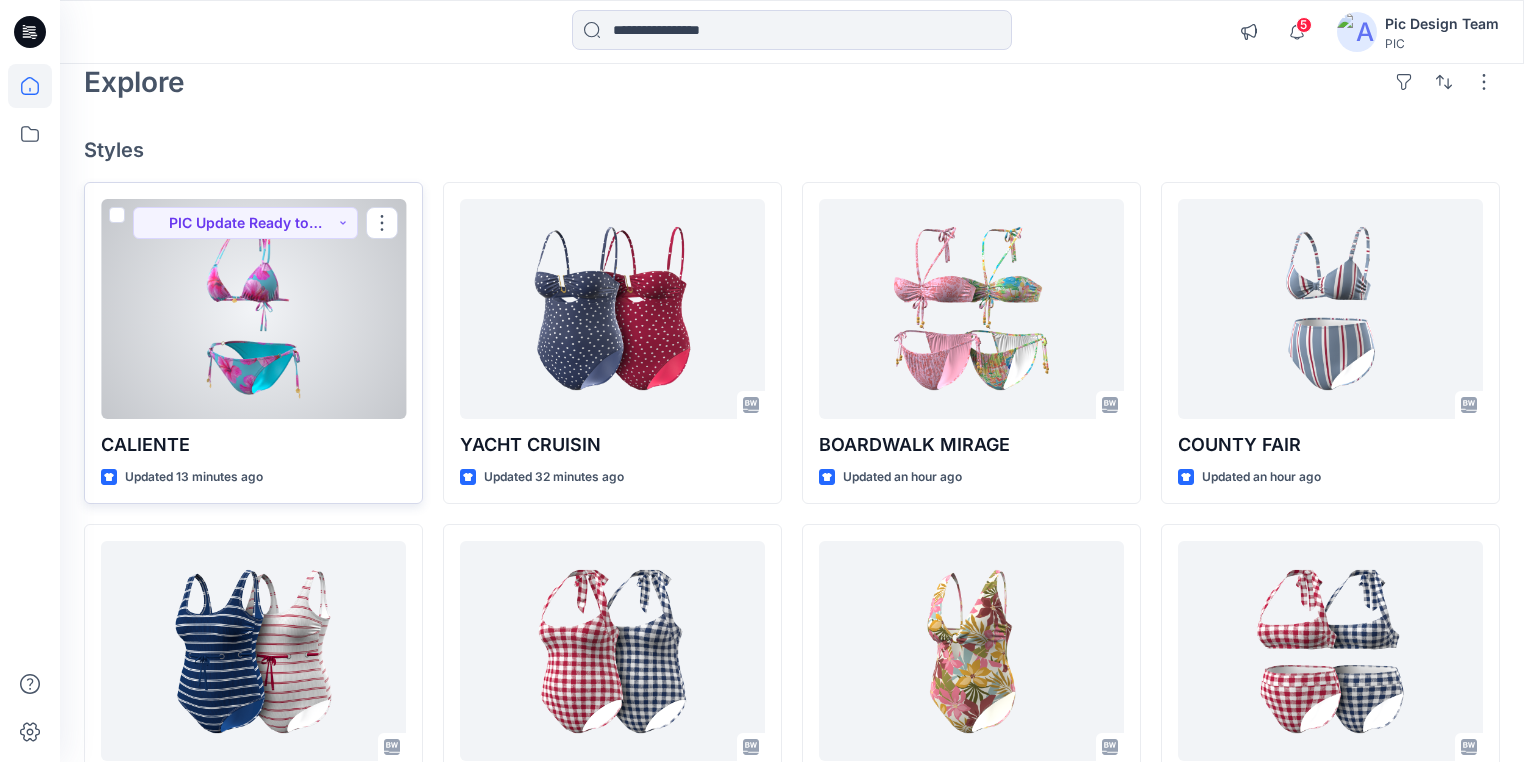 scroll, scrollTop: 80, scrollLeft: 0, axis: vertical 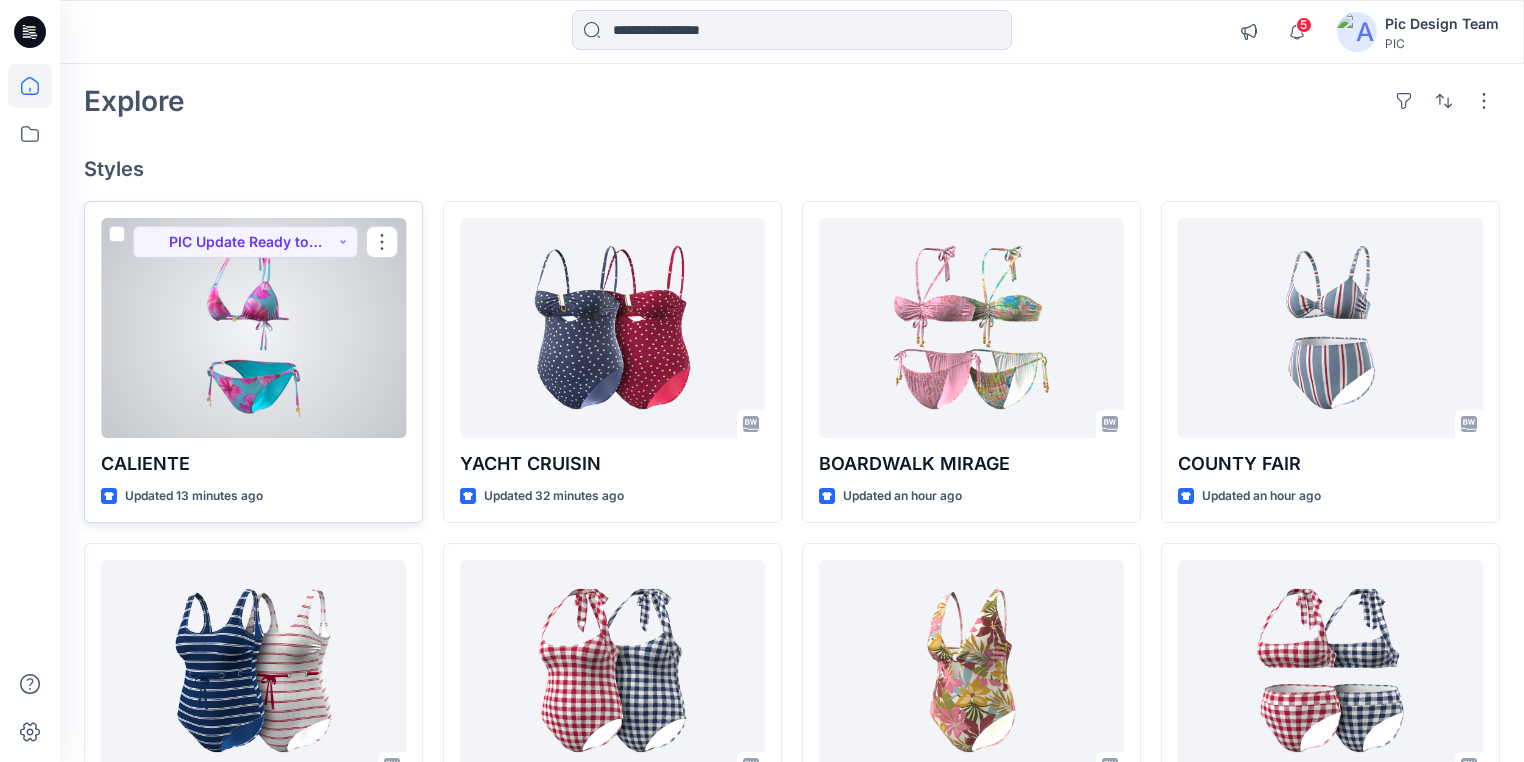 click at bounding box center (253, 328) 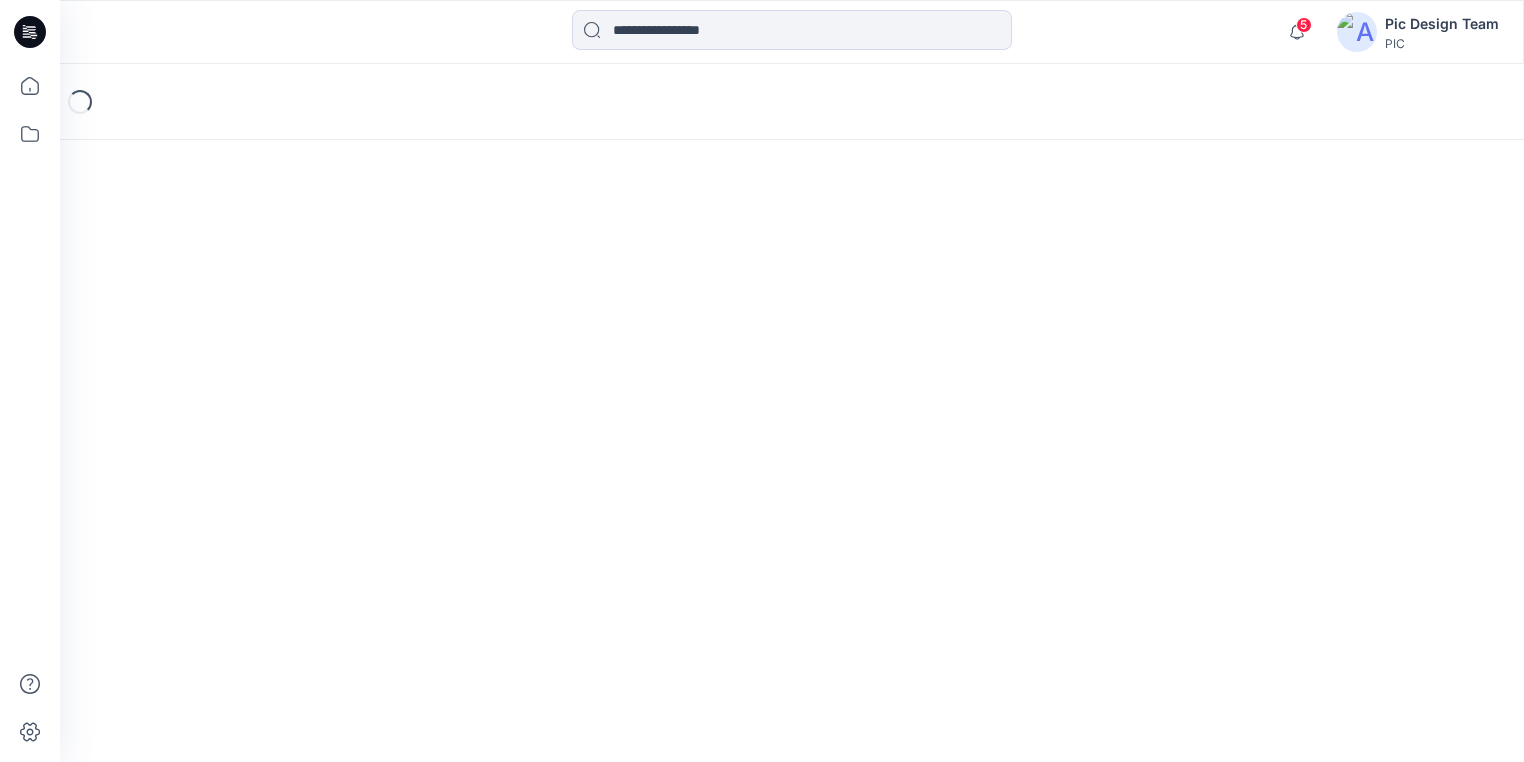 scroll, scrollTop: 0, scrollLeft: 0, axis: both 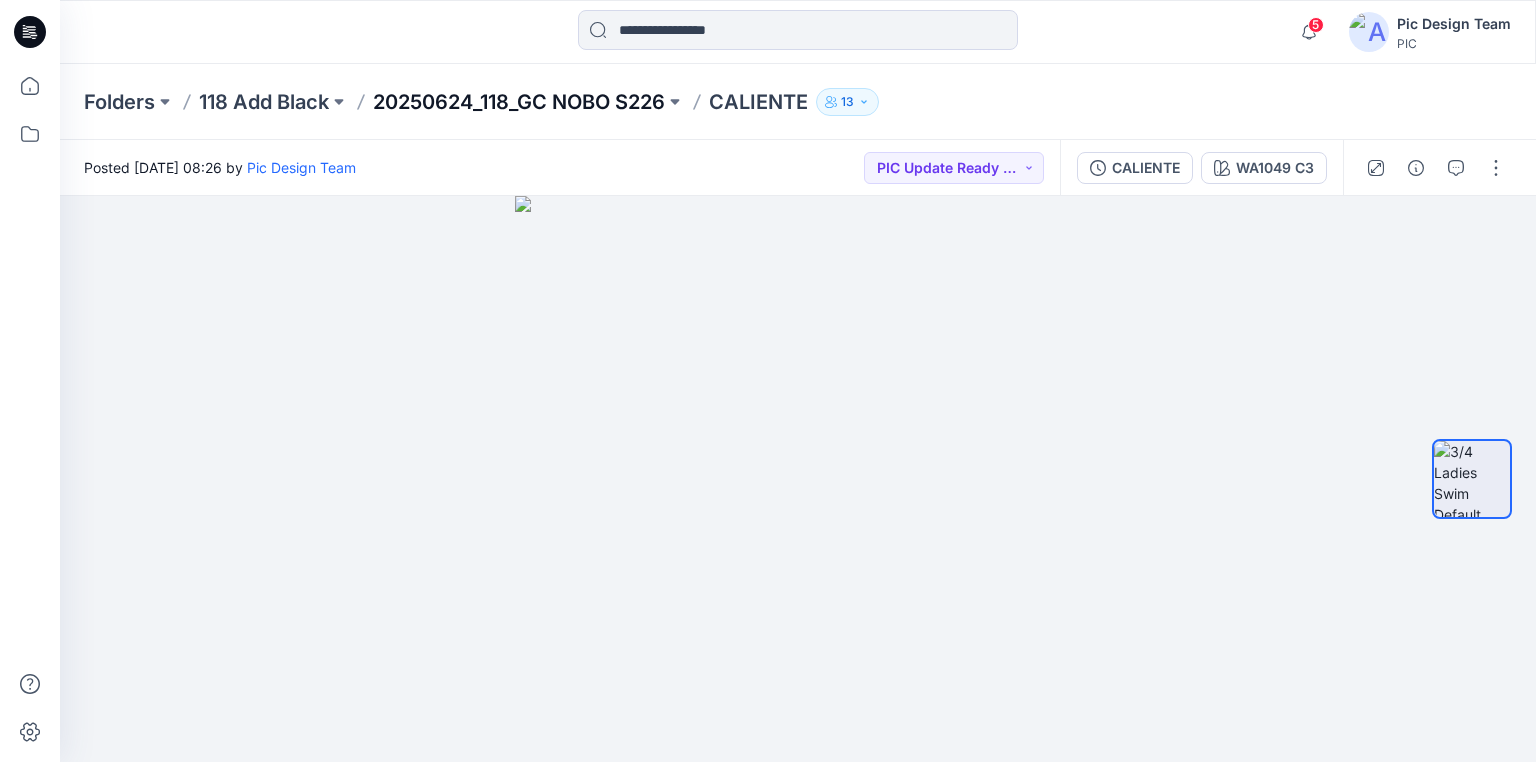 click on "20250624_118_GC NOBO S226" at bounding box center (519, 102) 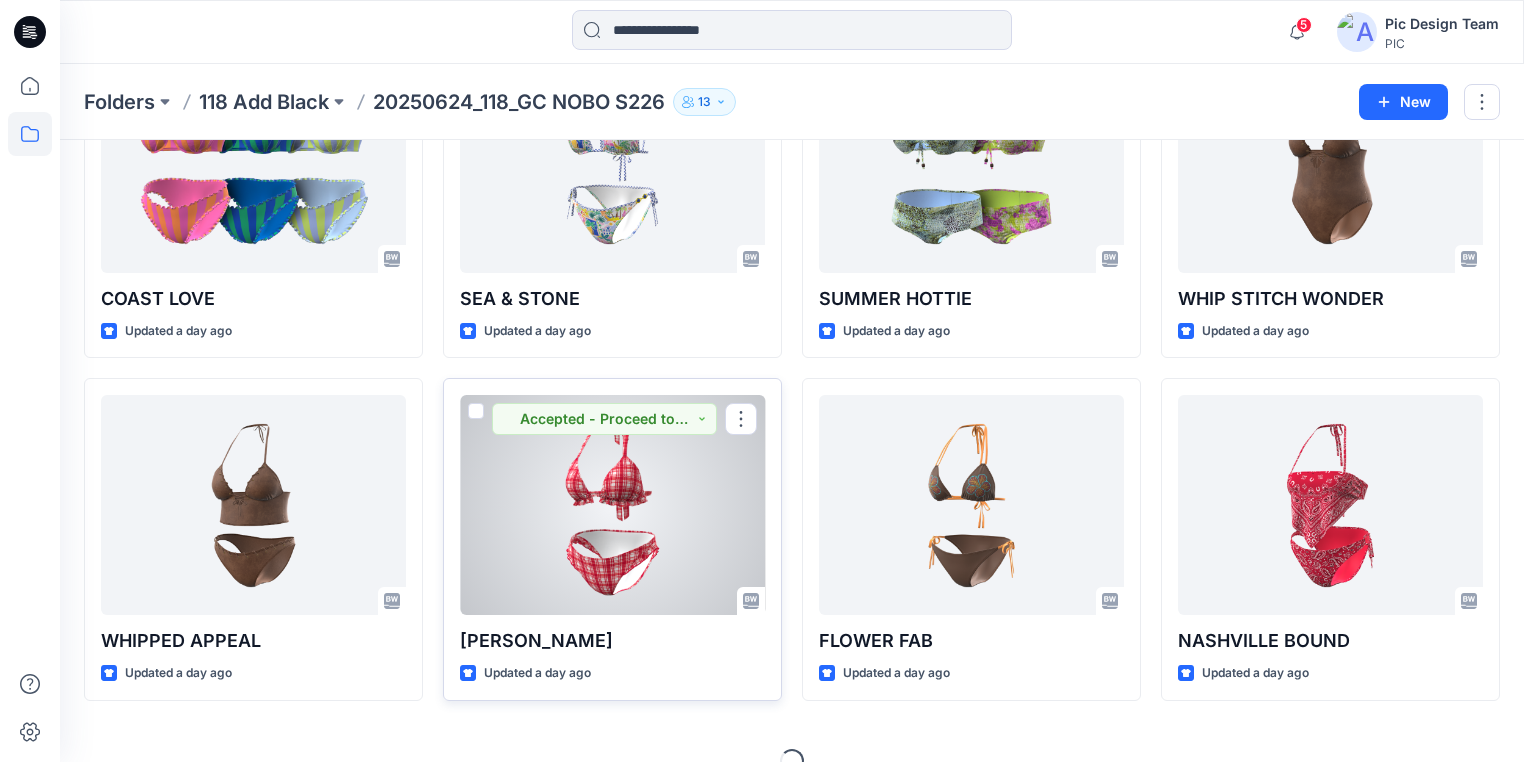 scroll, scrollTop: 560, scrollLeft: 0, axis: vertical 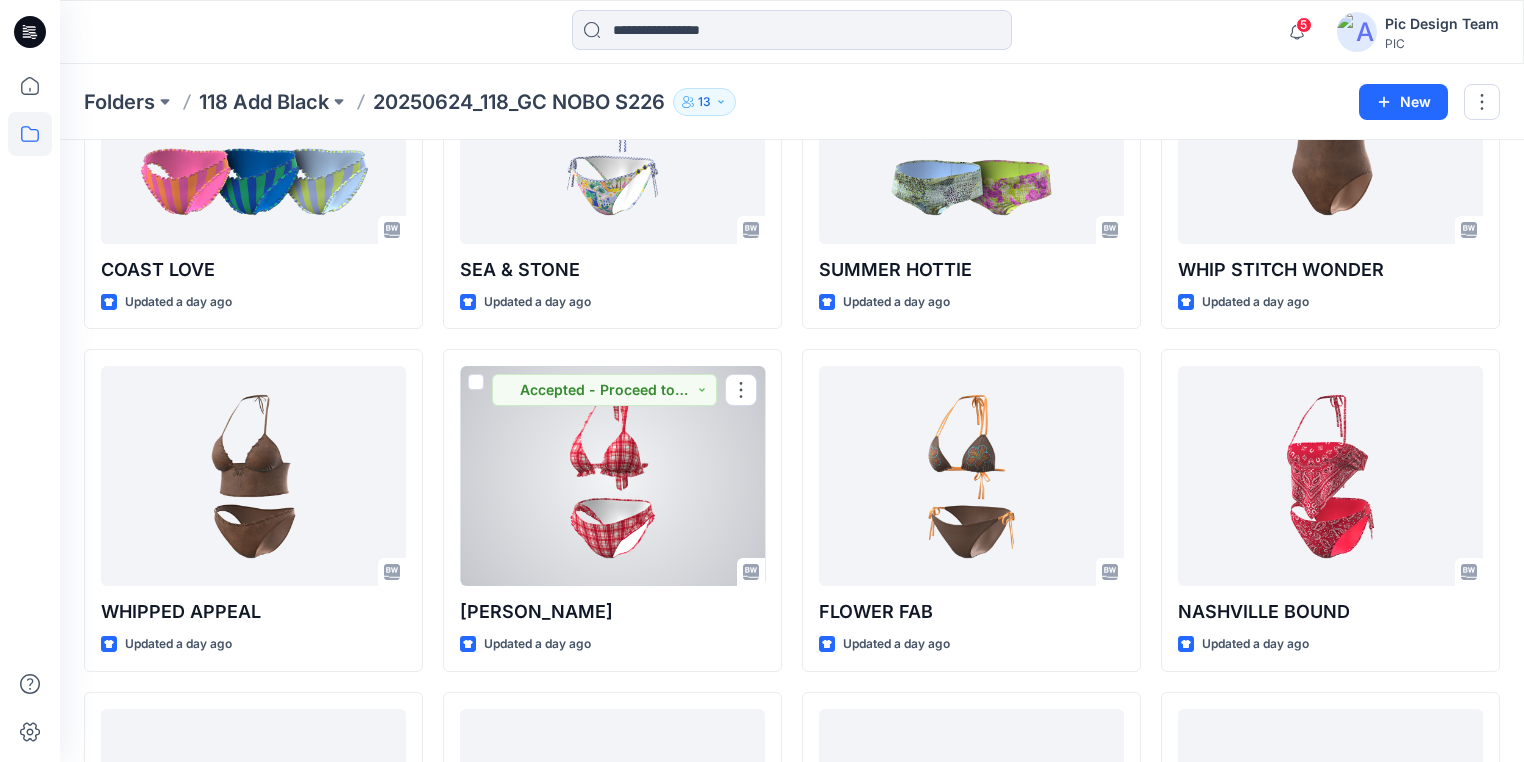 click at bounding box center (612, 476) 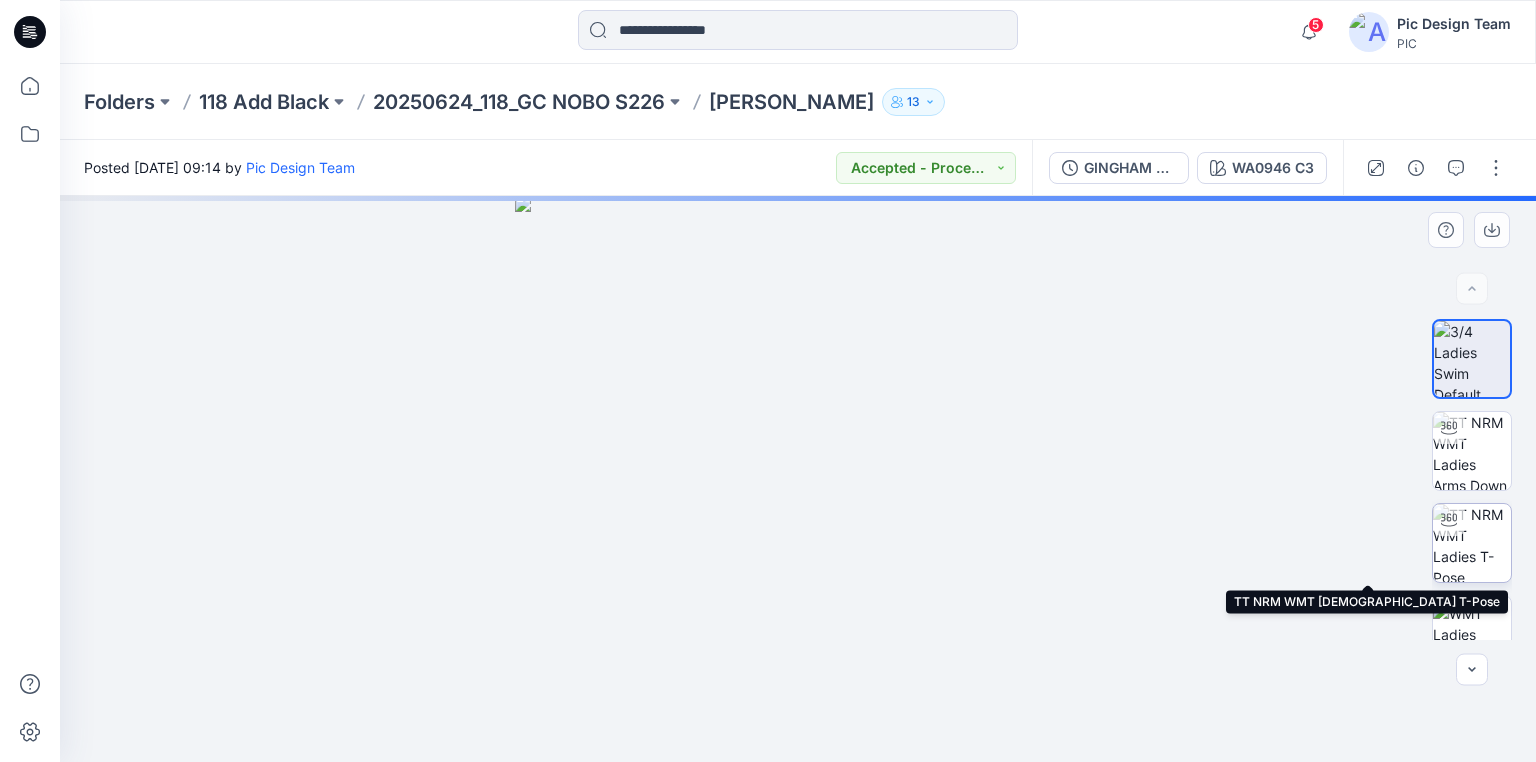 click at bounding box center (1472, 543) 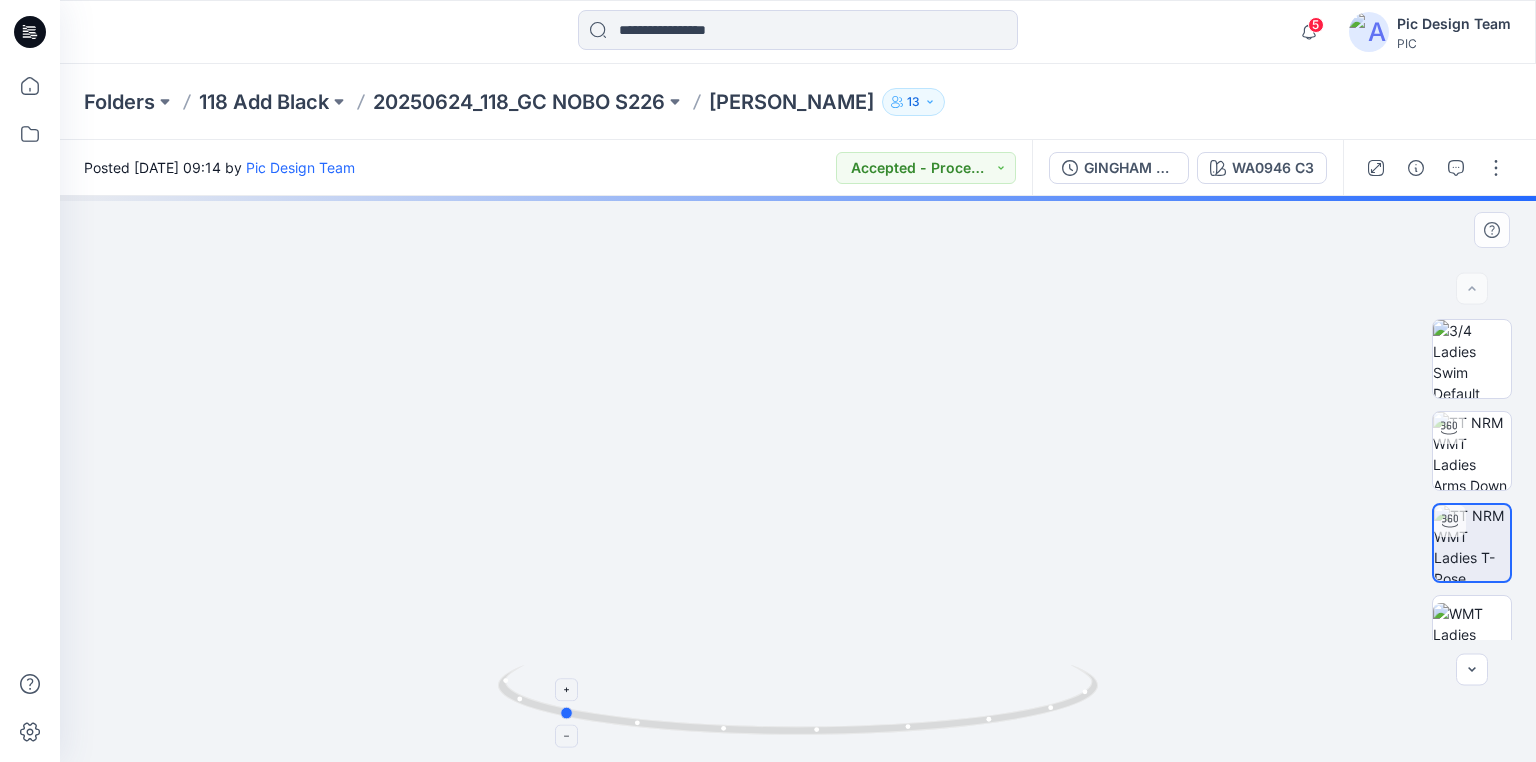 drag, startPoint x: 941, startPoint y: 736, endPoint x: 703, endPoint y: 700, distance: 240.70729 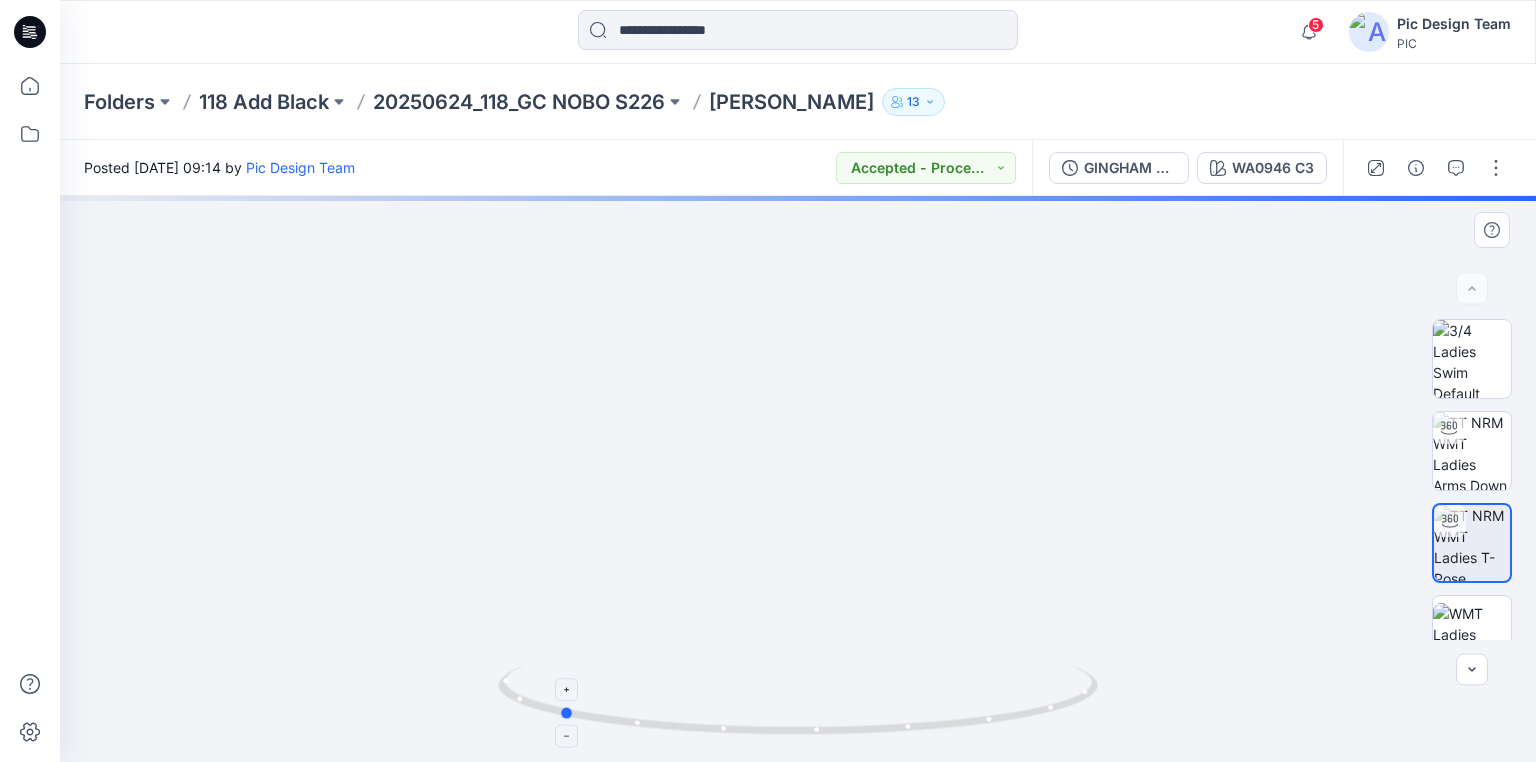 click 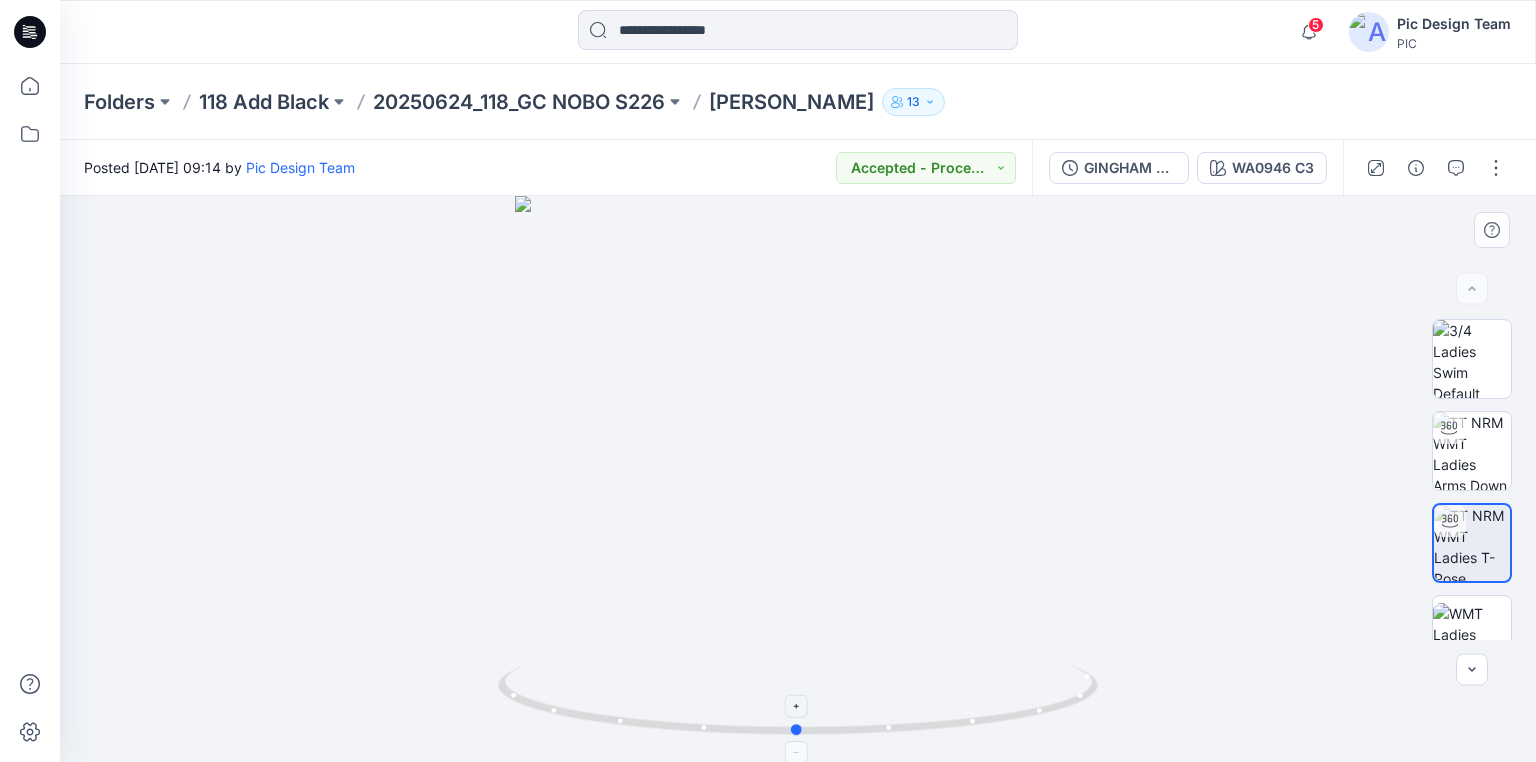 drag, startPoint x: 939, startPoint y: 738, endPoint x: 1072, endPoint y: 724, distance: 133.73482 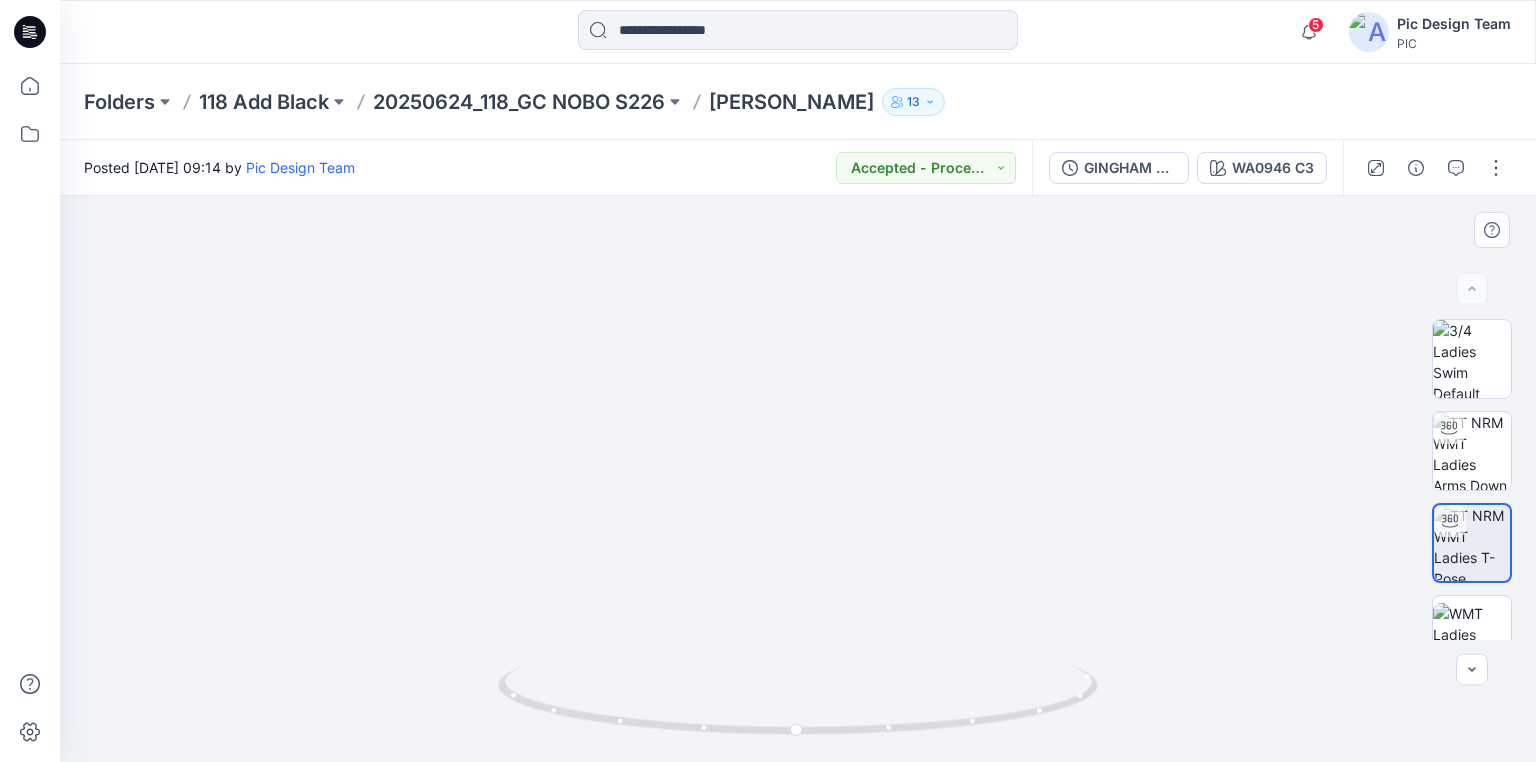 drag, startPoint x: 825, startPoint y: 571, endPoint x: 896, endPoint y: 264, distance: 315.10315 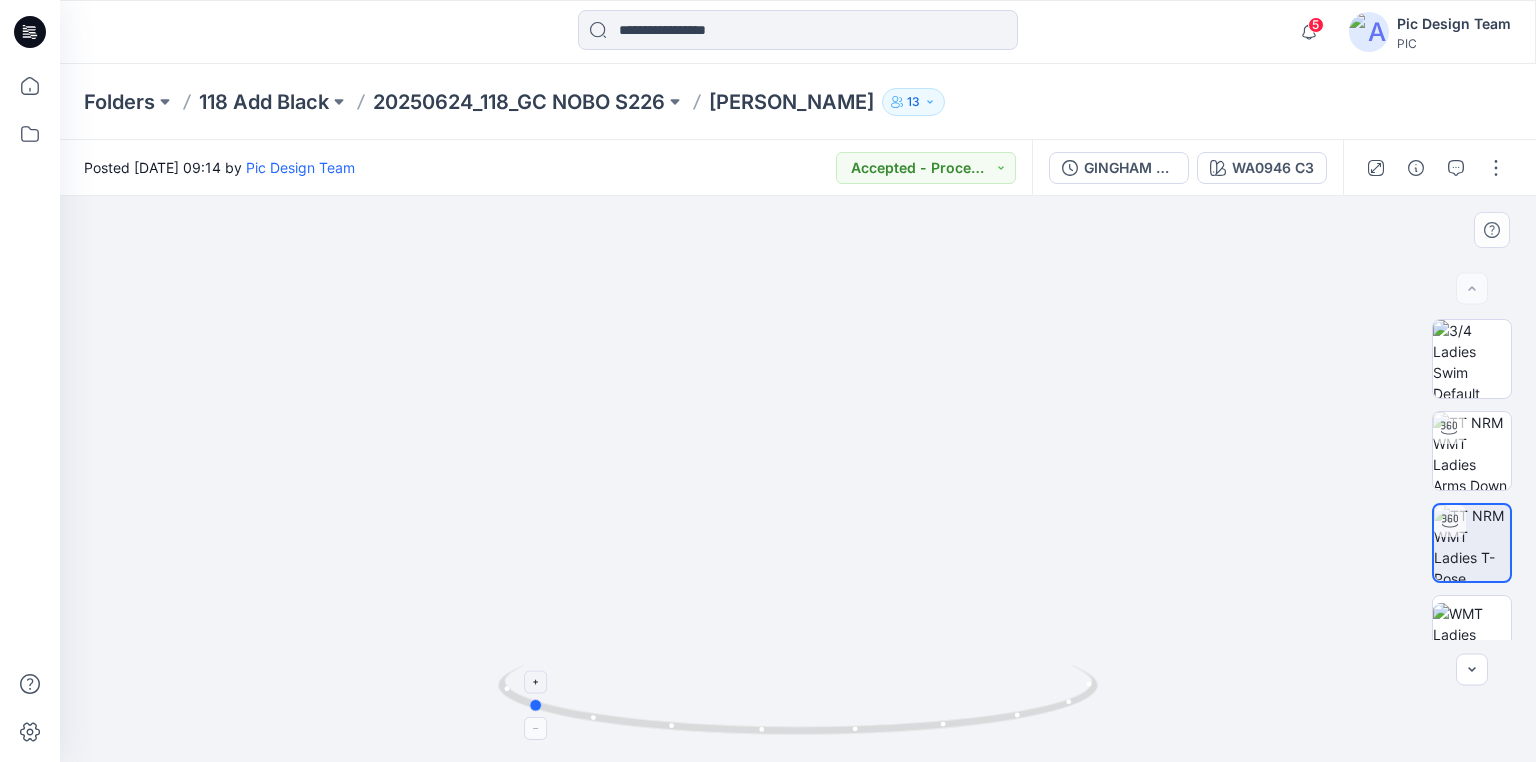 drag, startPoint x: 962, startPoint y: 722, endPoint x: 692, endPoint y: 699, distance: 270.97784 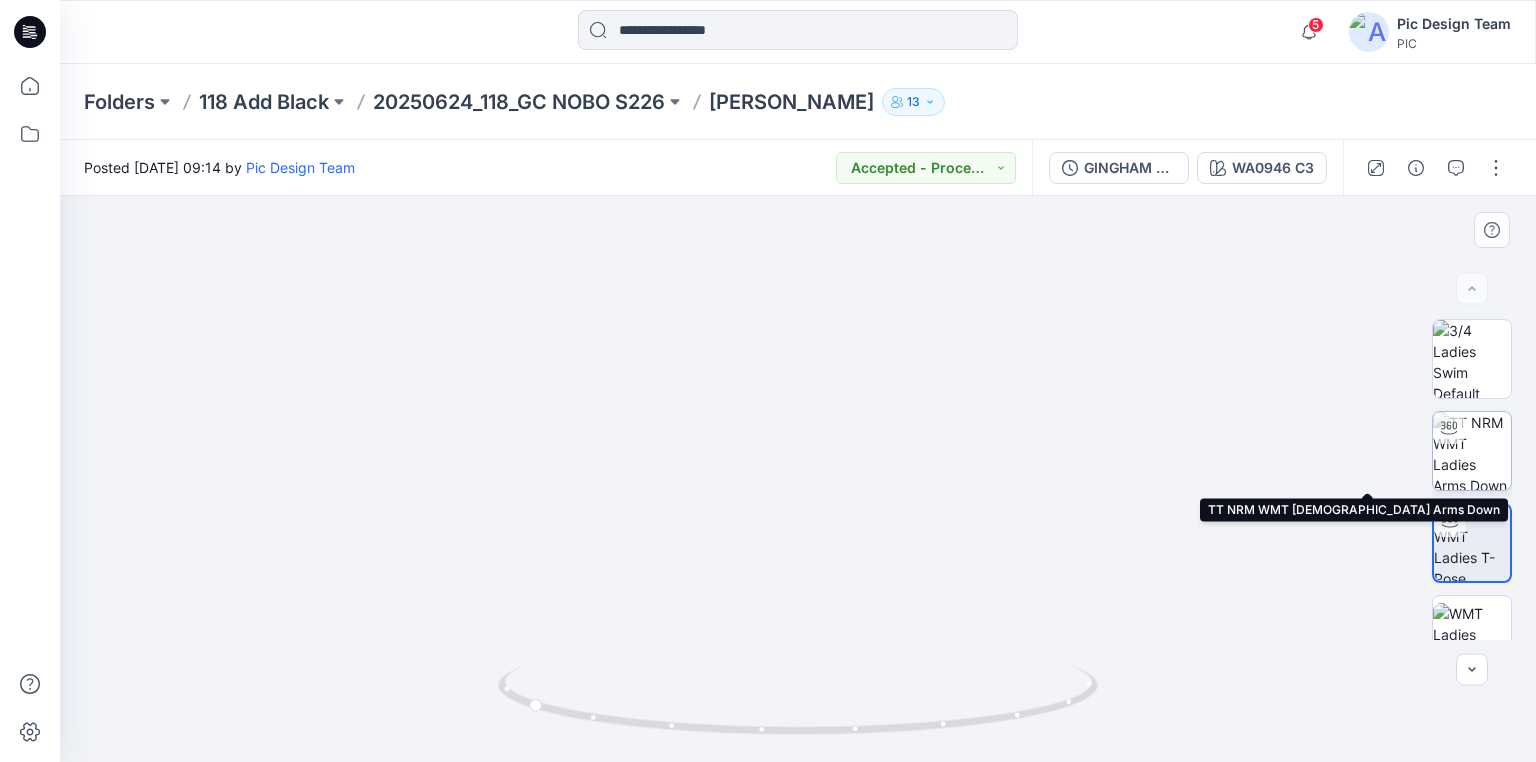 click at bounding box center (1472, 451) 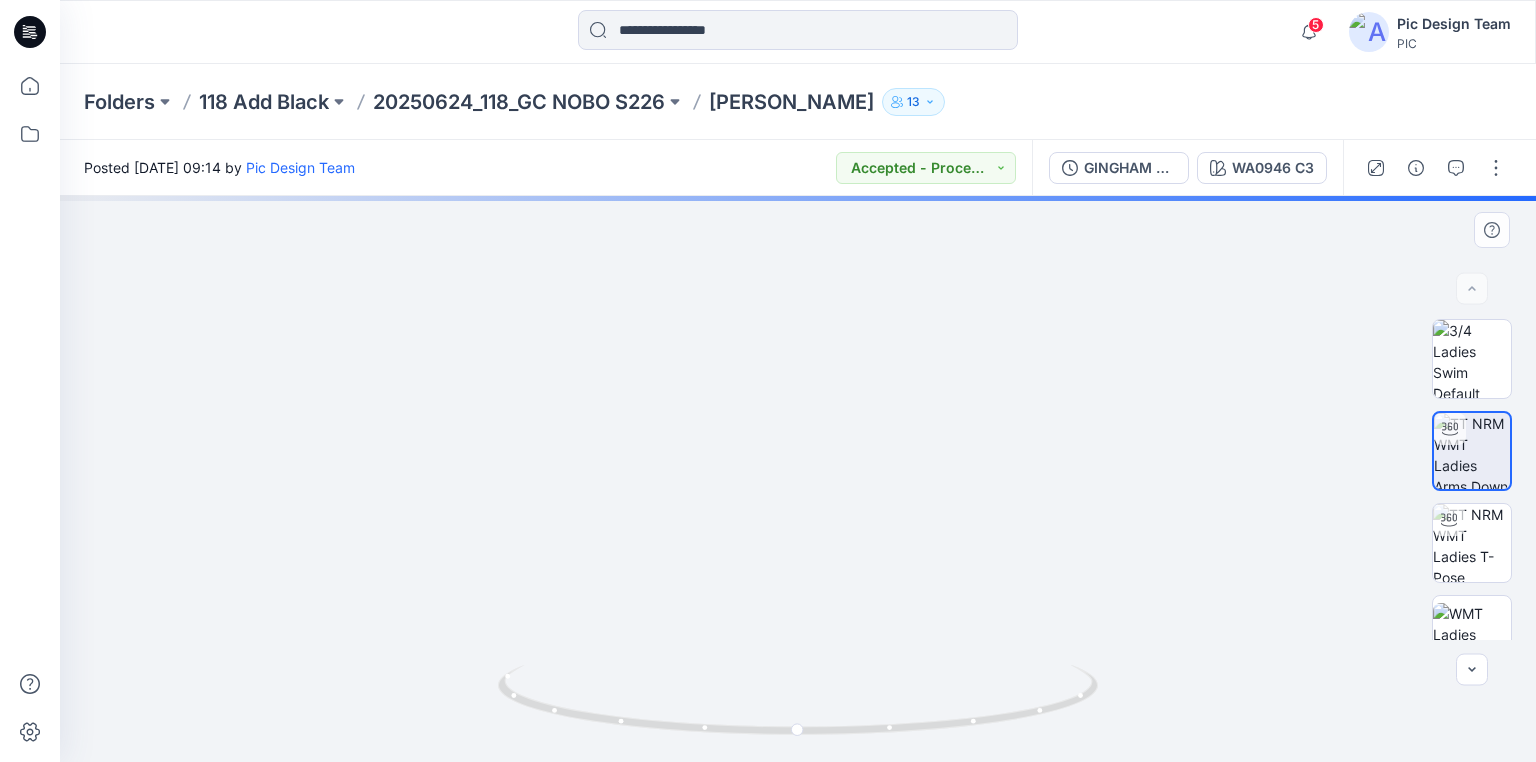 drag, startPoint x: 812, startPoint y: 588, endPoint x: 888, endPoint y: 373, distance: 228.03728 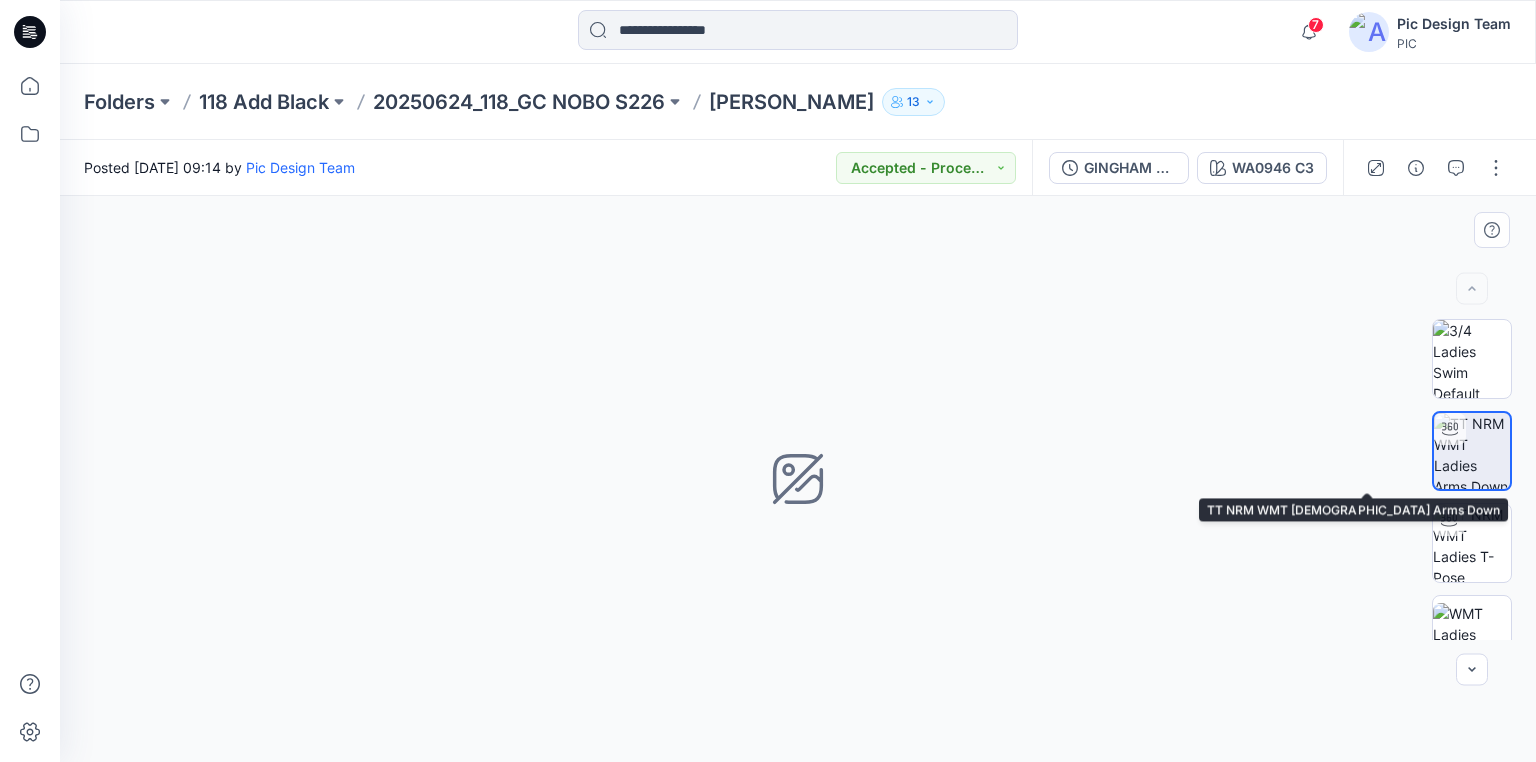 click at bounding box center [1472, 451] 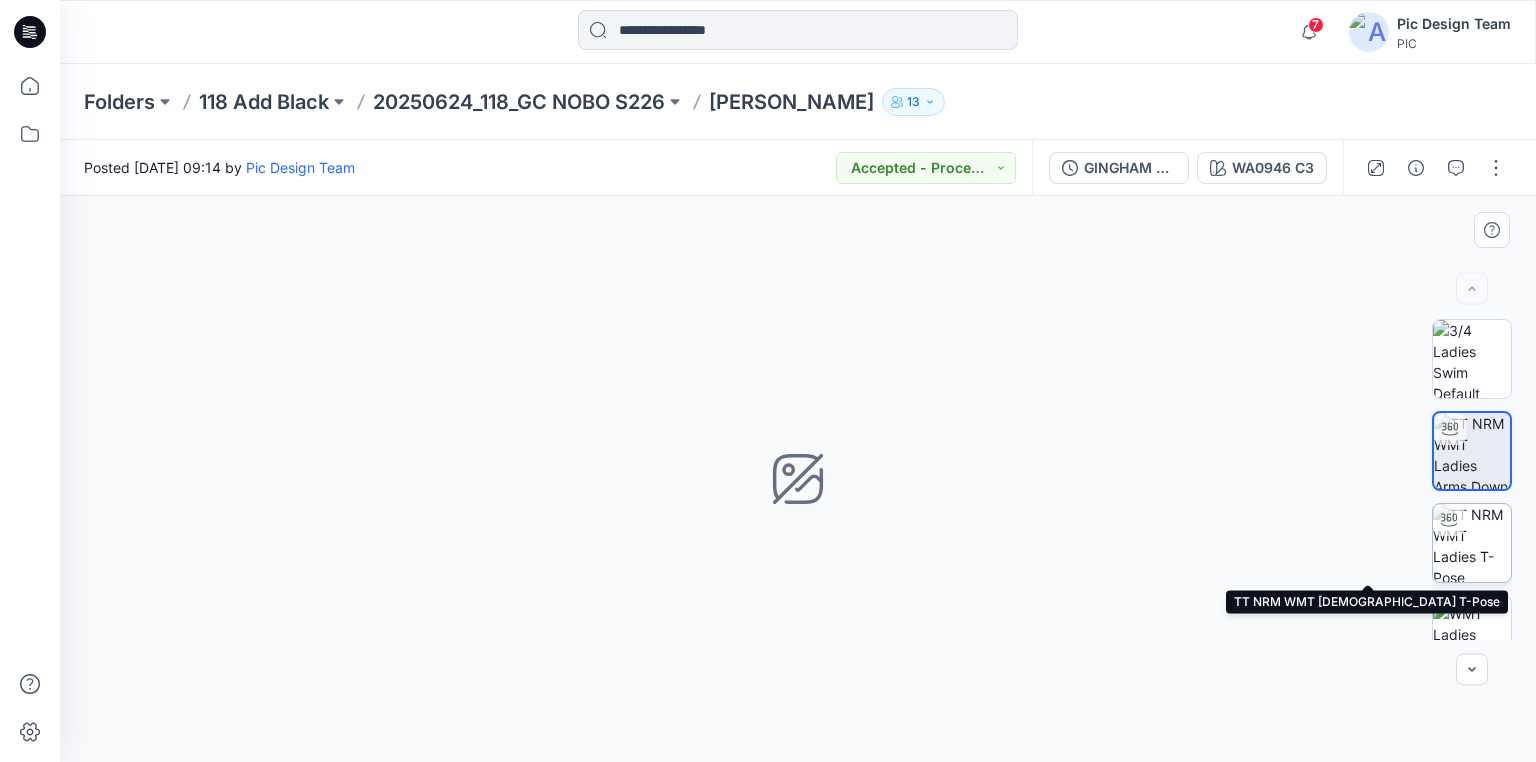 click at bounding box center [1472, 543] 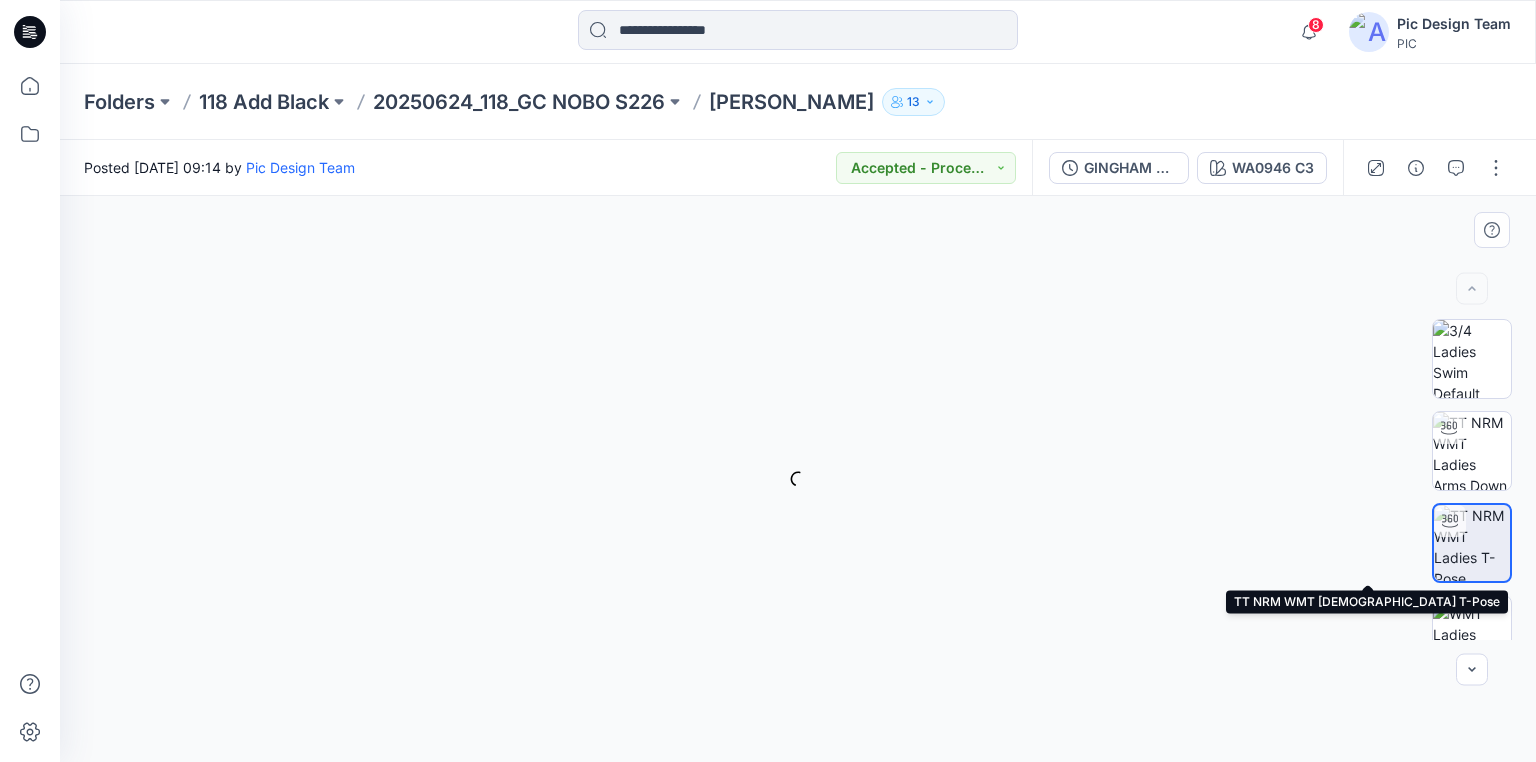 click at bounding box center (1472, 543) 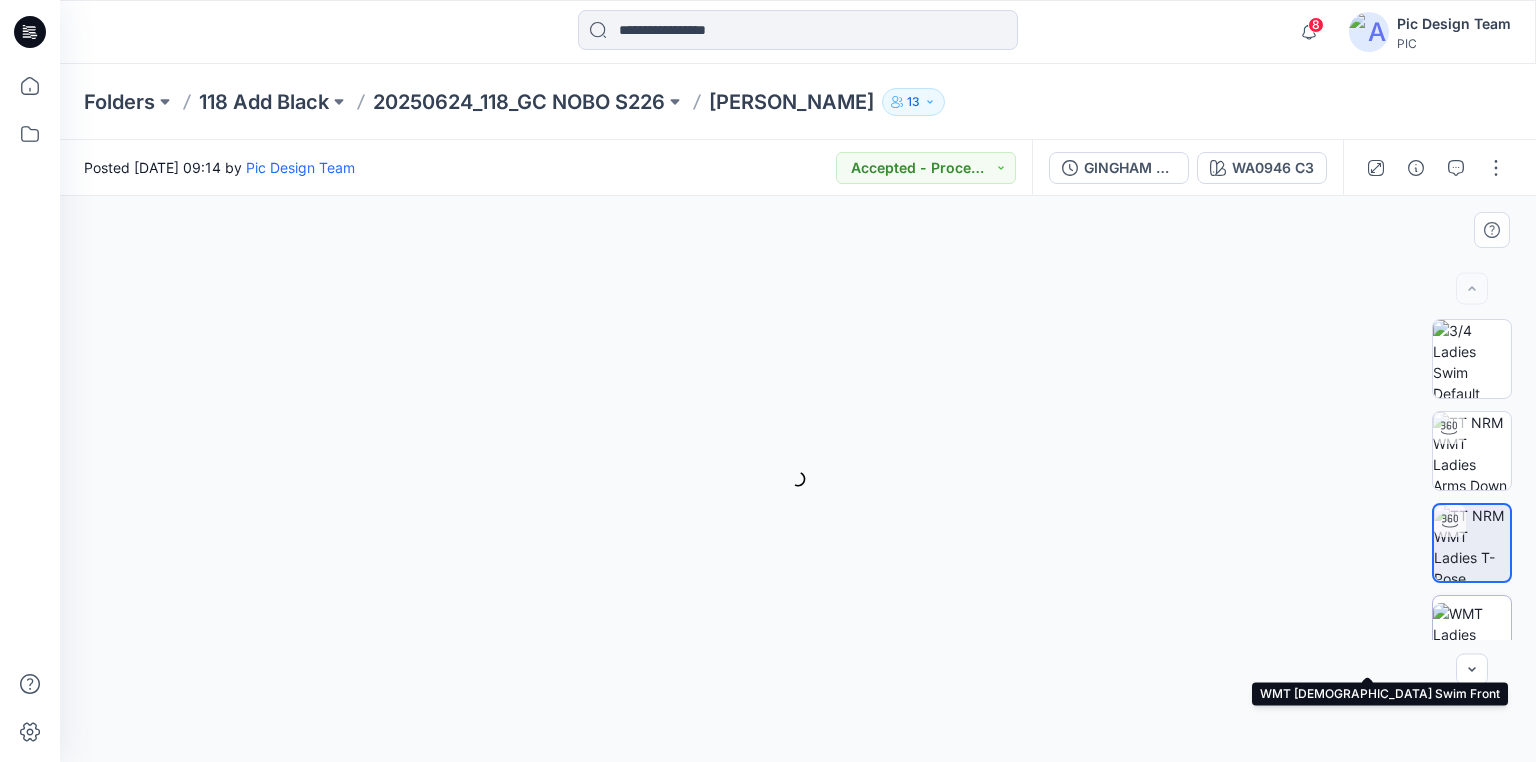 click at bounding box center [1472, 634] 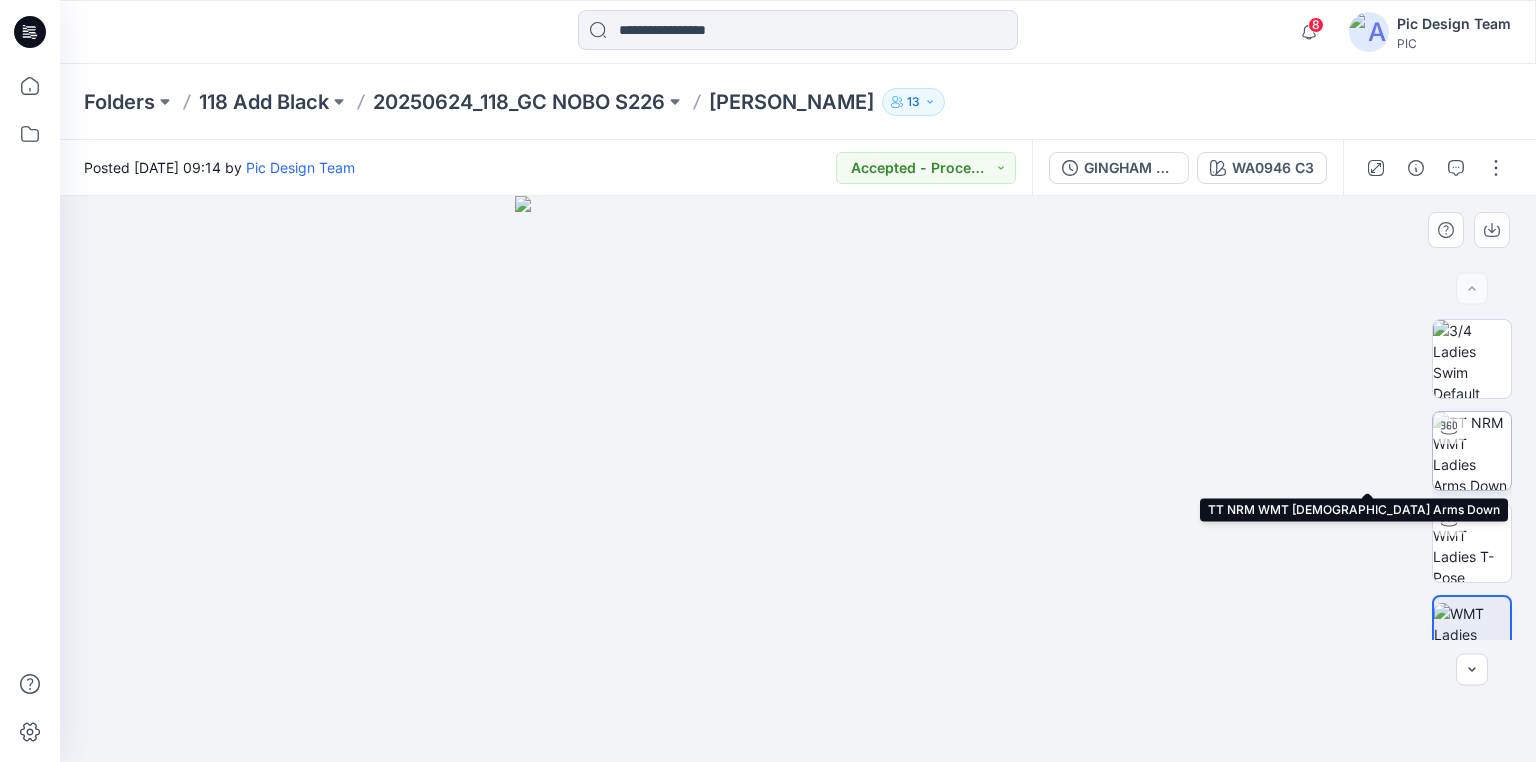 drag, startPoint x: 1462, startPoint y: 438, endPoint x: 1473, endPoint y: 448, distance: 14.866069 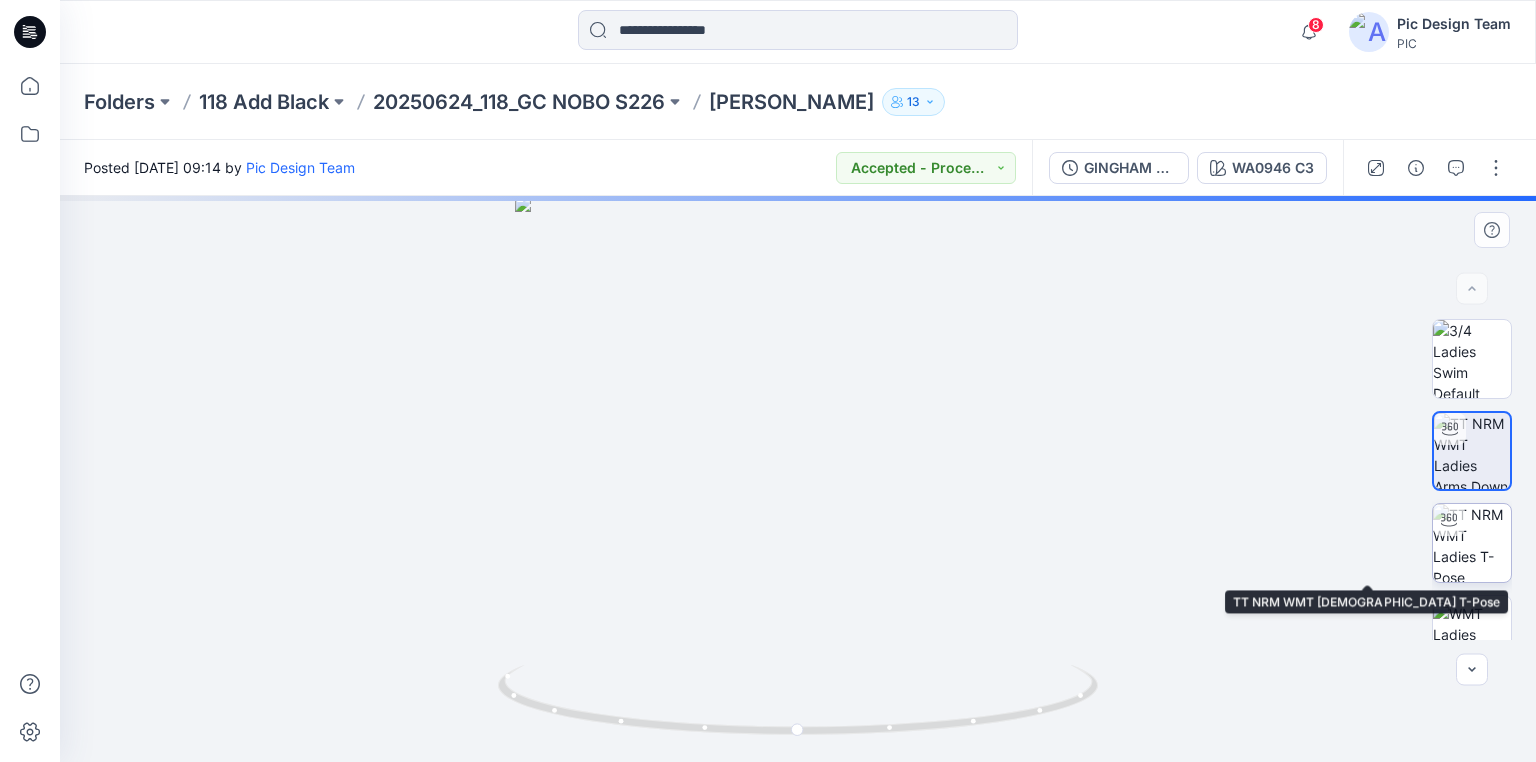 click at bounding box center (1472, 543) 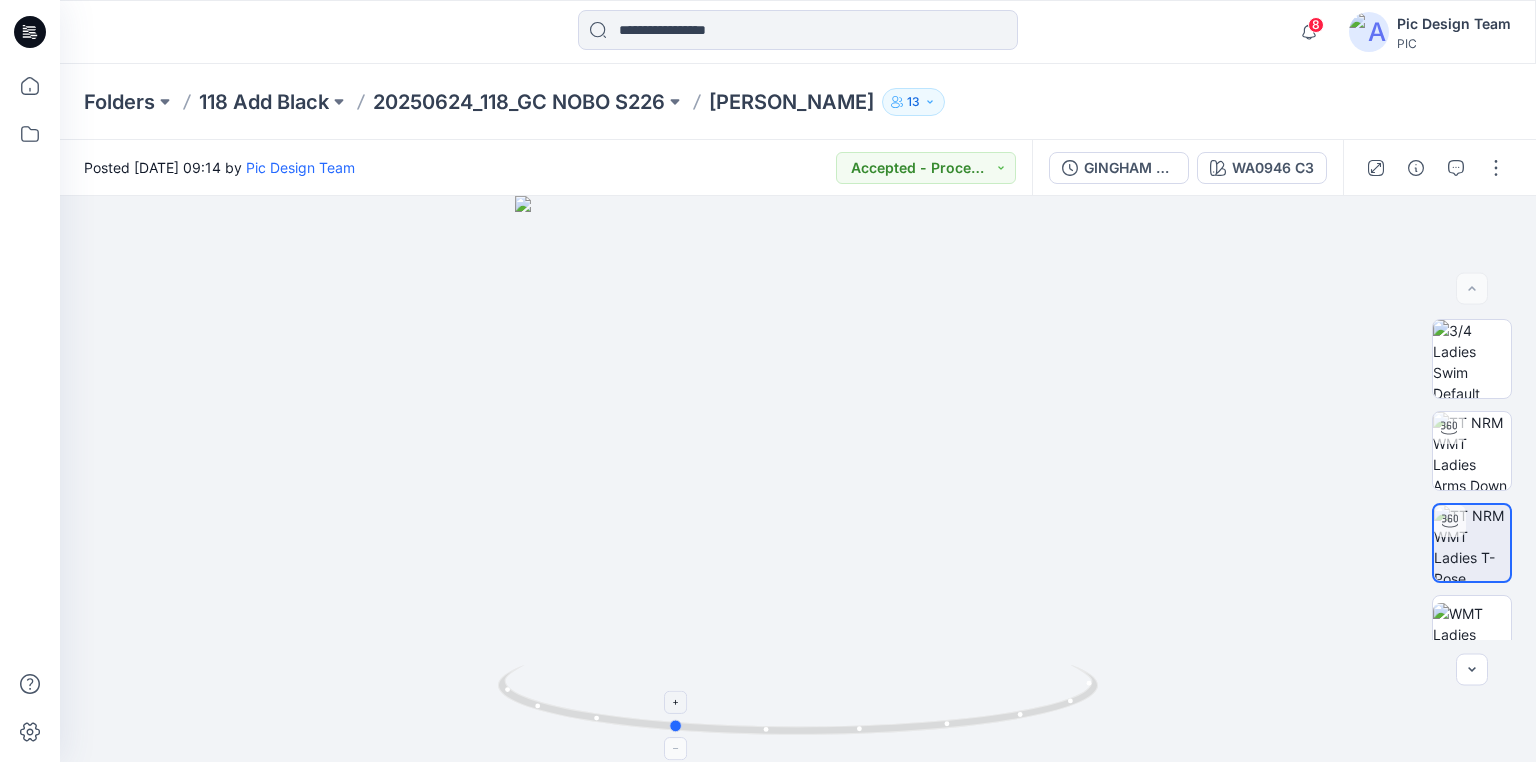 drag, startPoint x: 1033, startPoint y: 721, endPoint x: 907, endPoint y: 718, distance: 126.035706 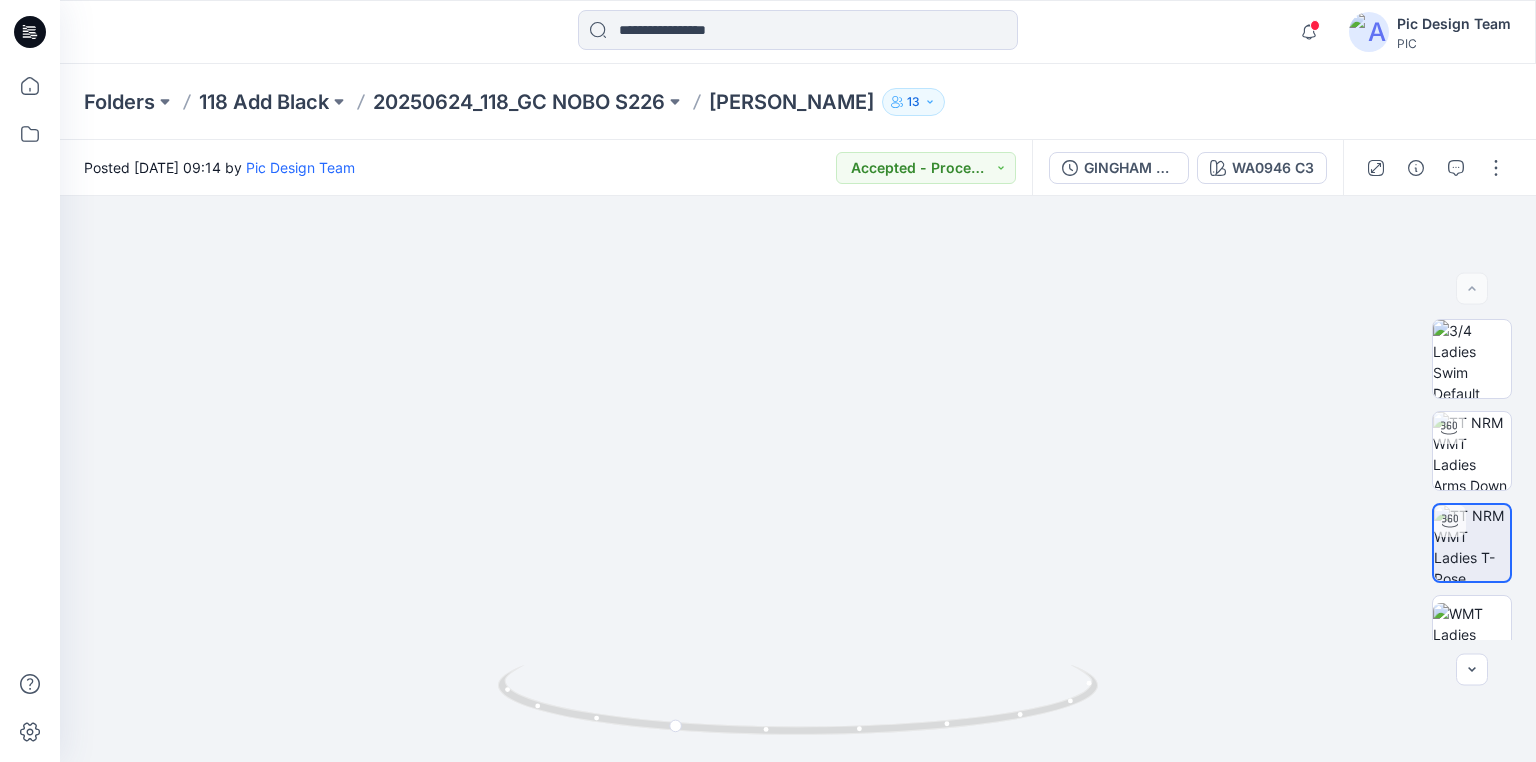 click 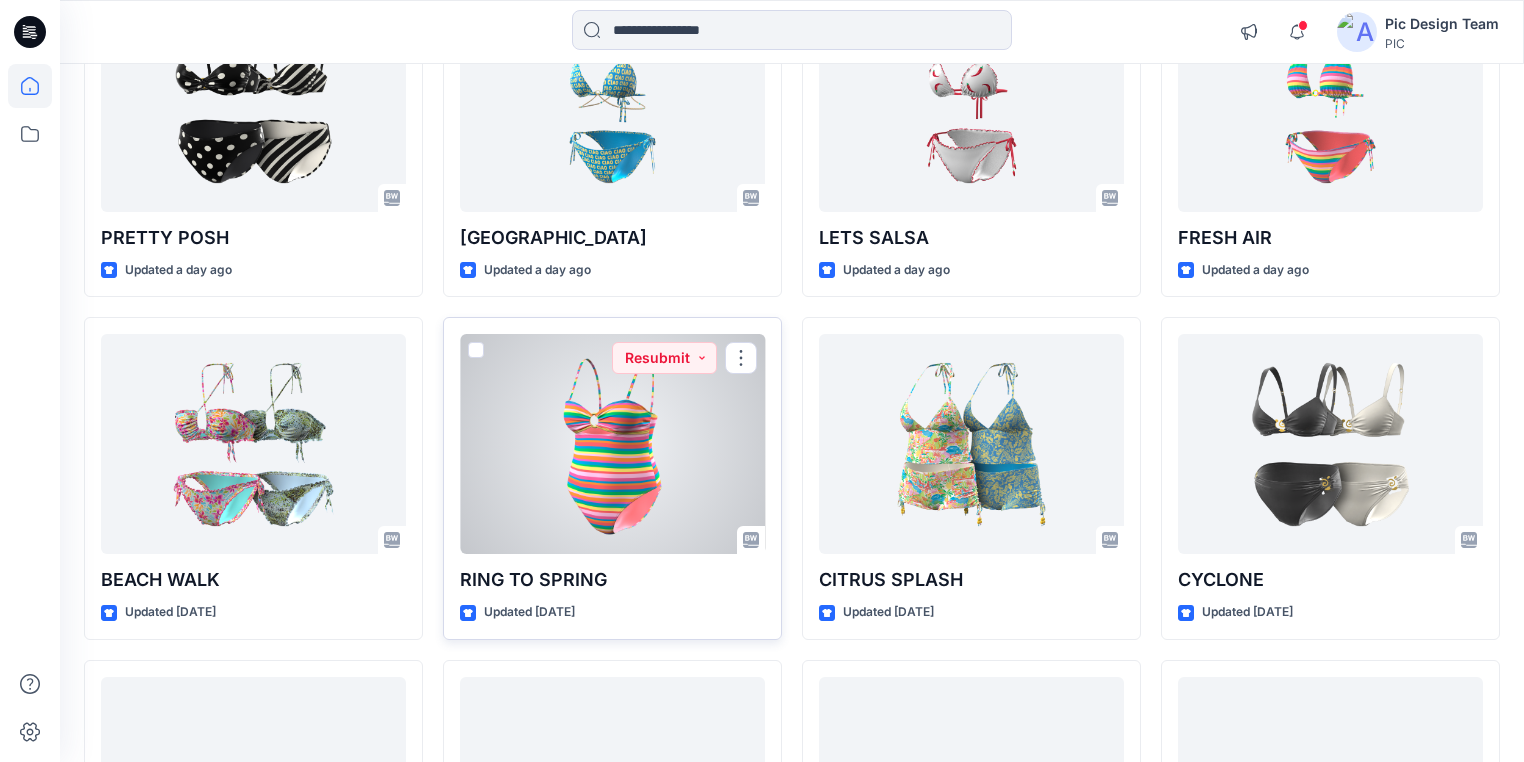 scroll, scrollTop: 2607, scrollLeft: 0, axis: vertical 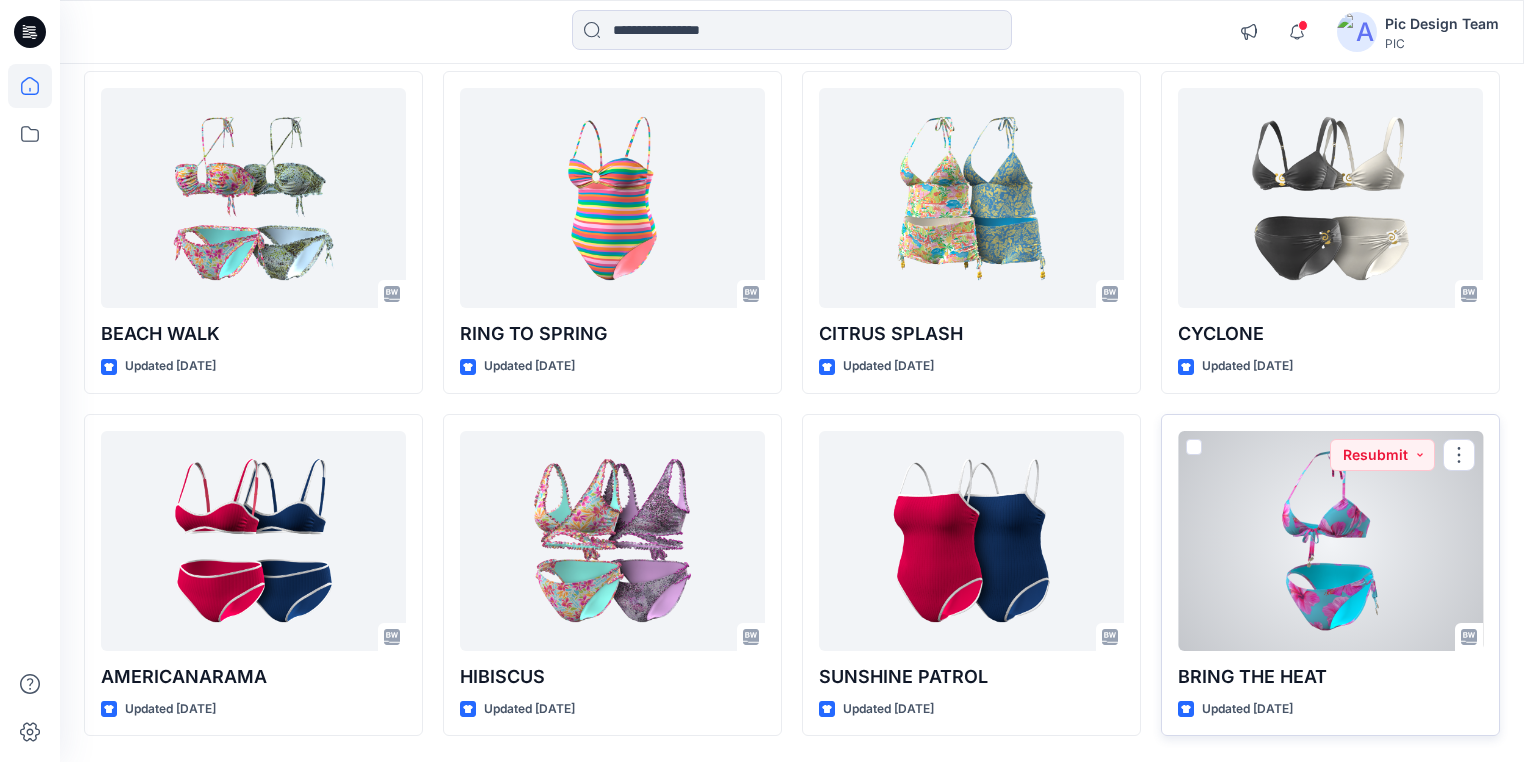 click at bounding box center (1330, 541) 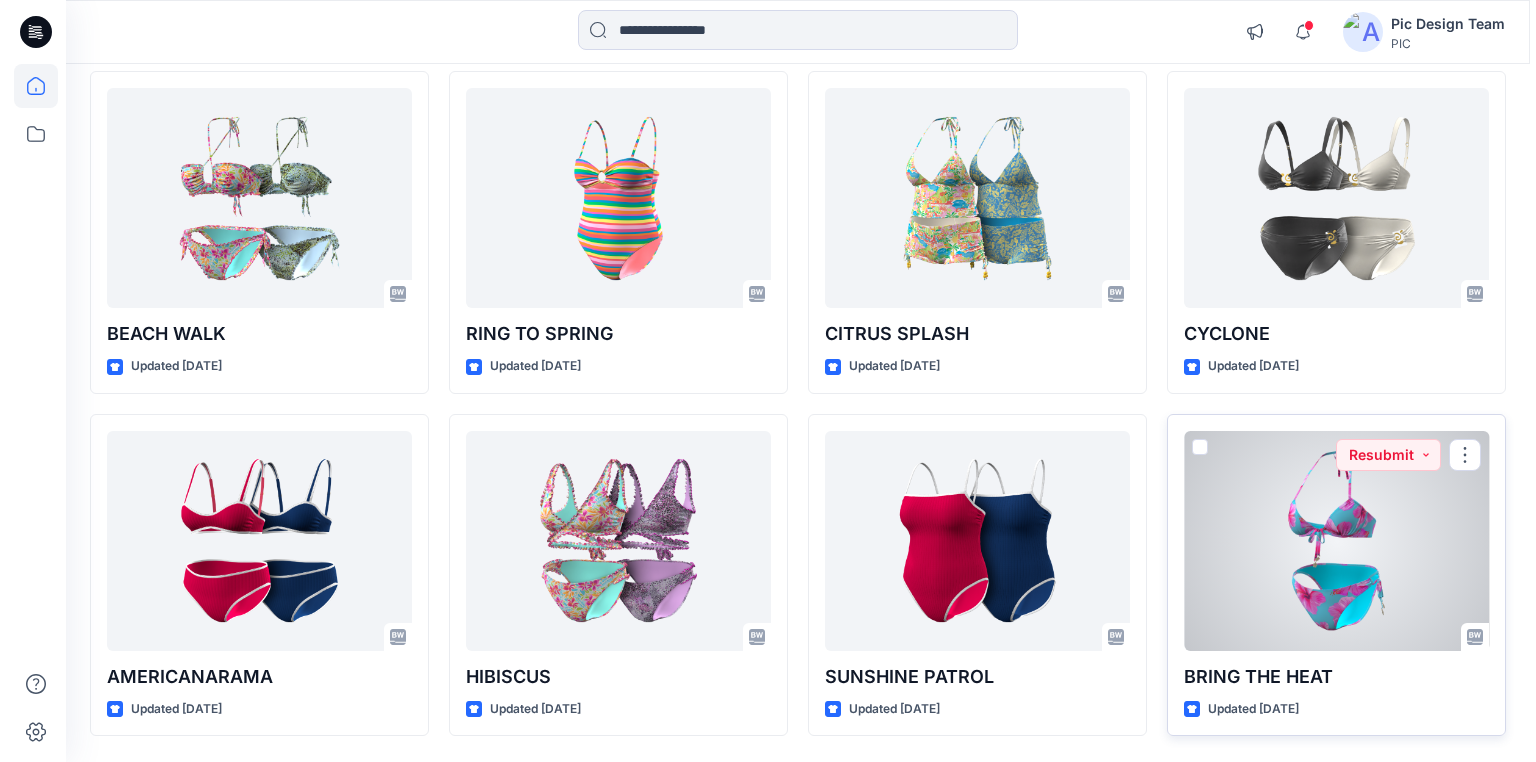 scroll, scrollTop: 0, scrollLeft: 0, axis: both 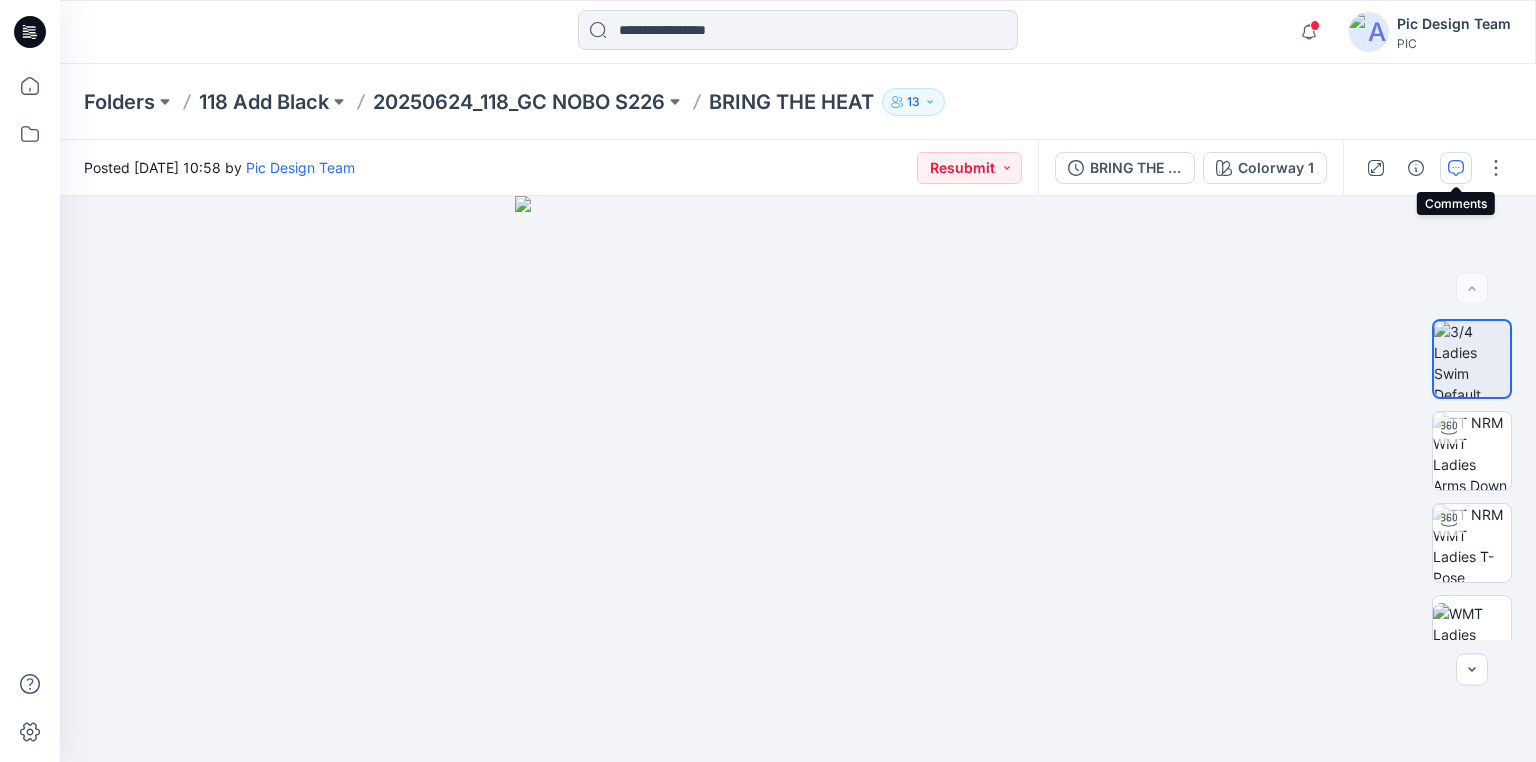 click 